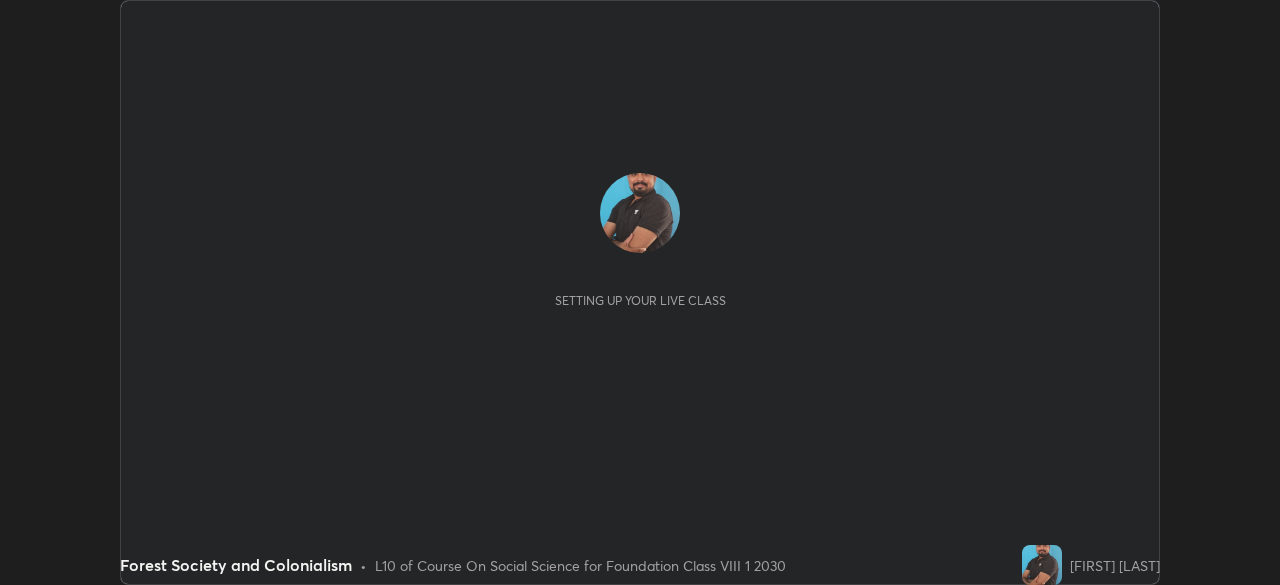 scroll, scrollTop: 0, scrollLeft: 0, axis: both 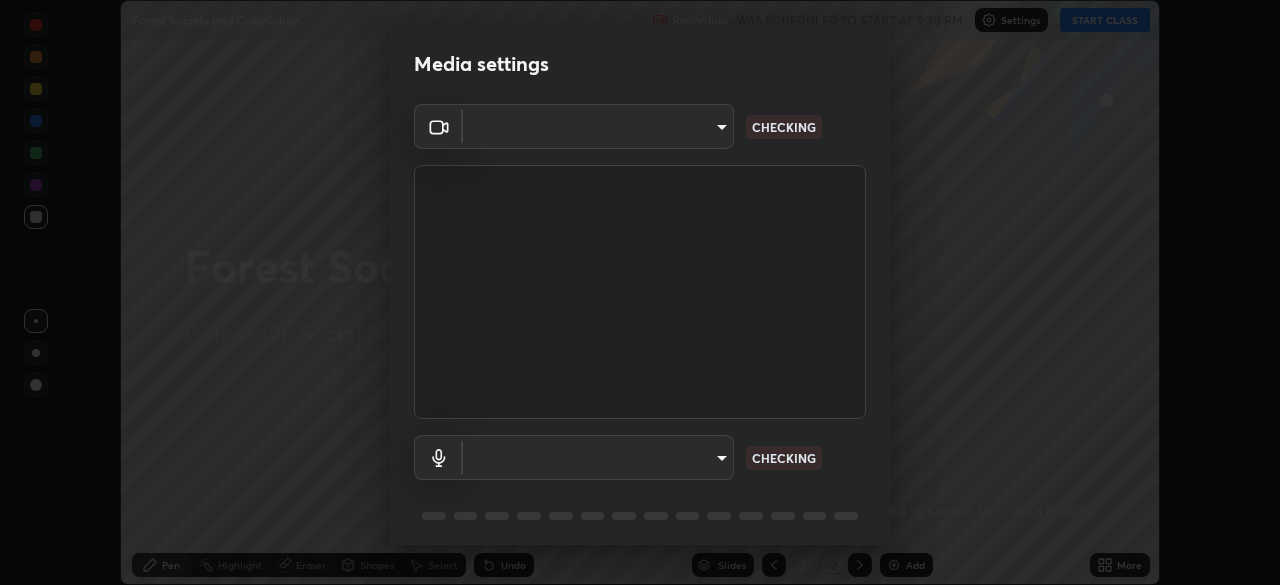 type on "f214d892c1ea21fc9911be358f21603cf7c671268a3f3fdd0c8c81d5790bf436" 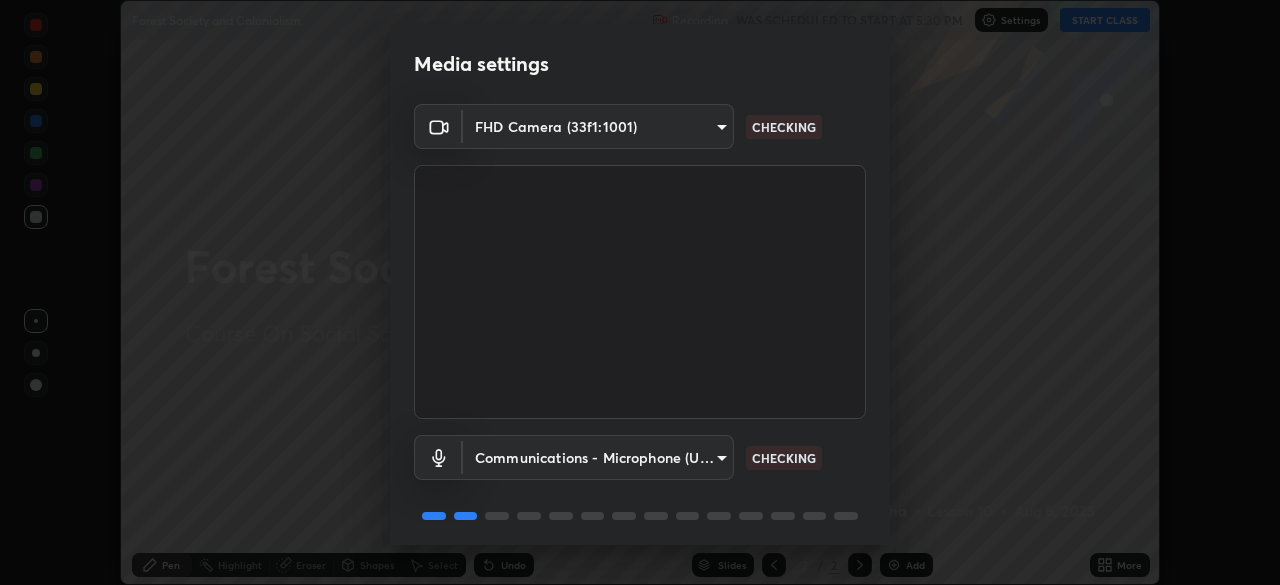 scroll, scrollTop: 71, scrollLeft: 0, axis: vertical 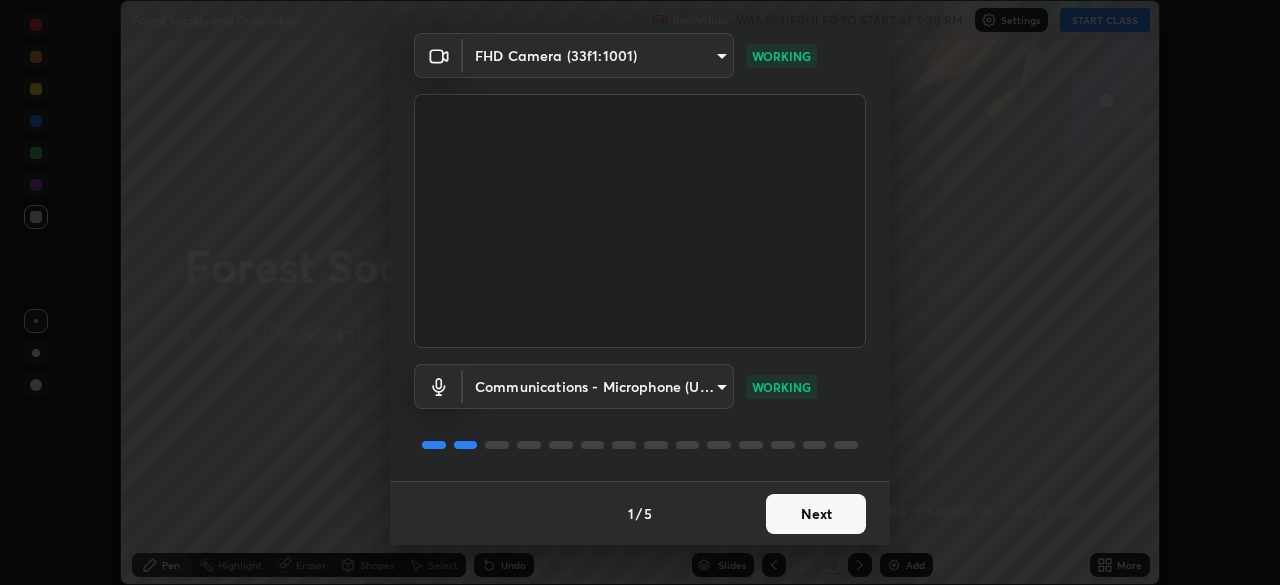 click on "Next" at bounding box center (816, 514) 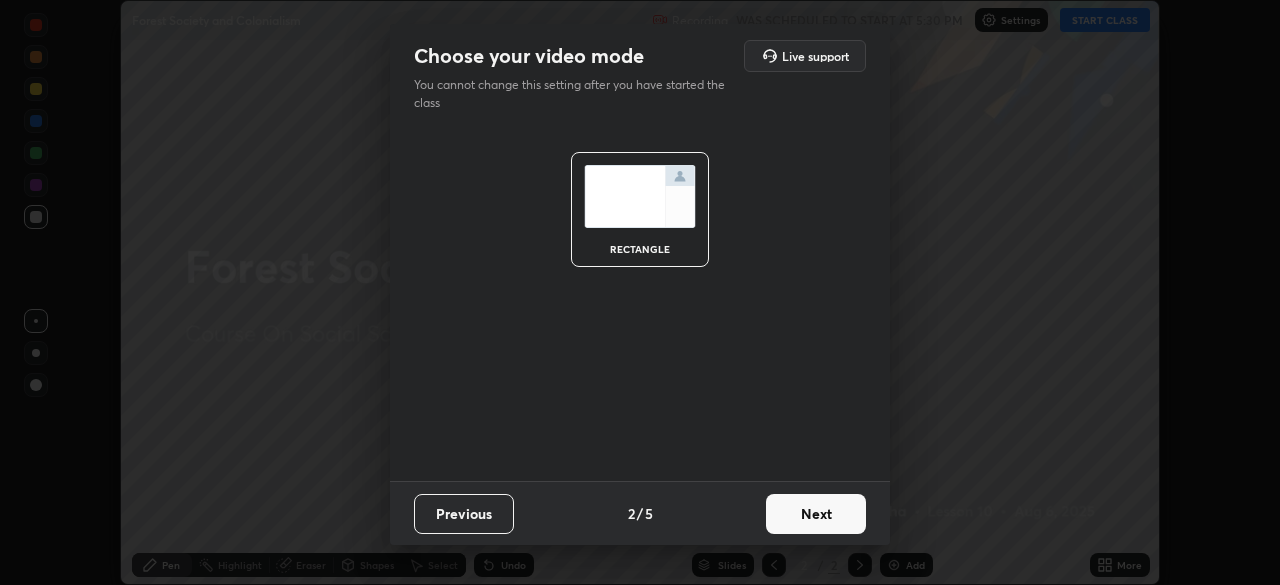 scroll, scrollTop: 0, scrollLeft: 0, axis: both 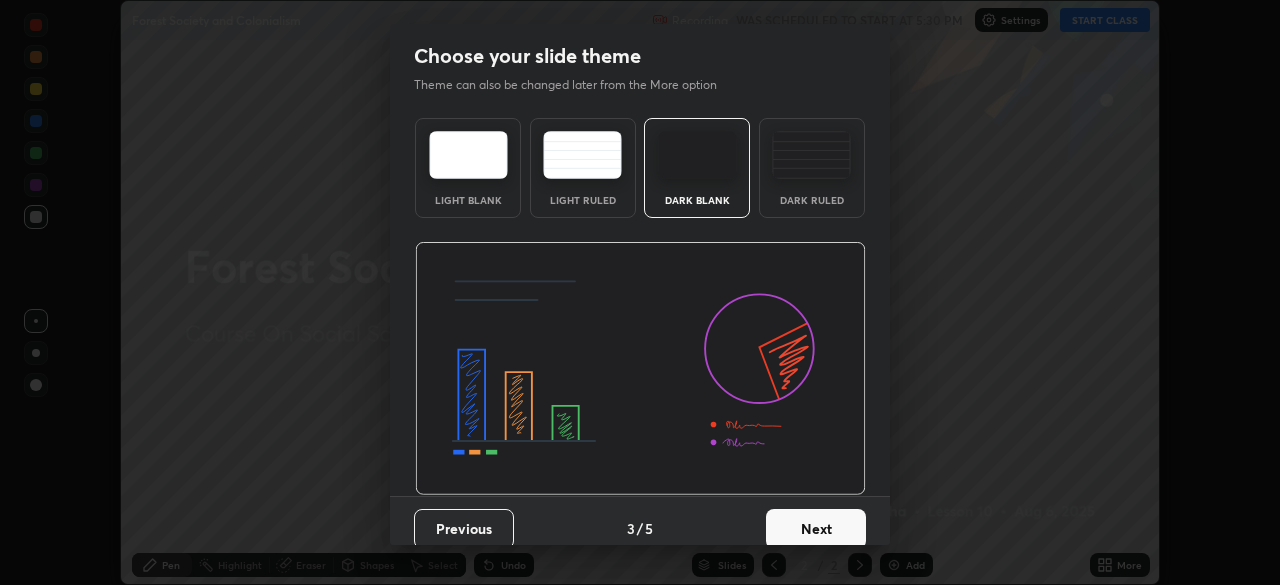 click on "Next" at bounding box center (816, 529) 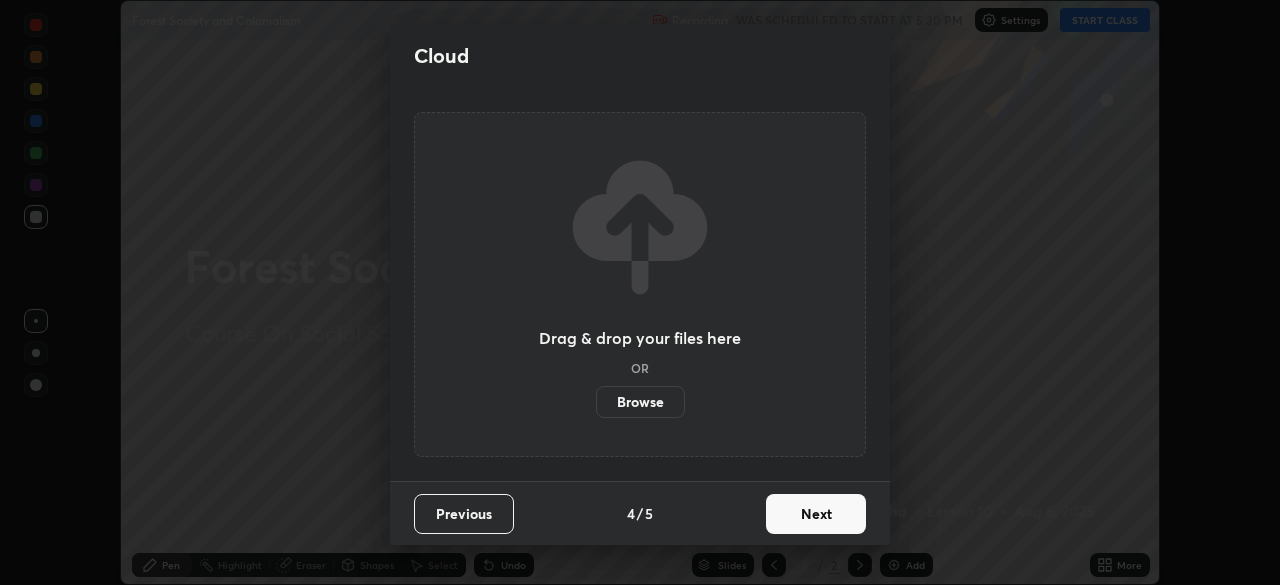 click on "Next" at bounding box center (816, 514) 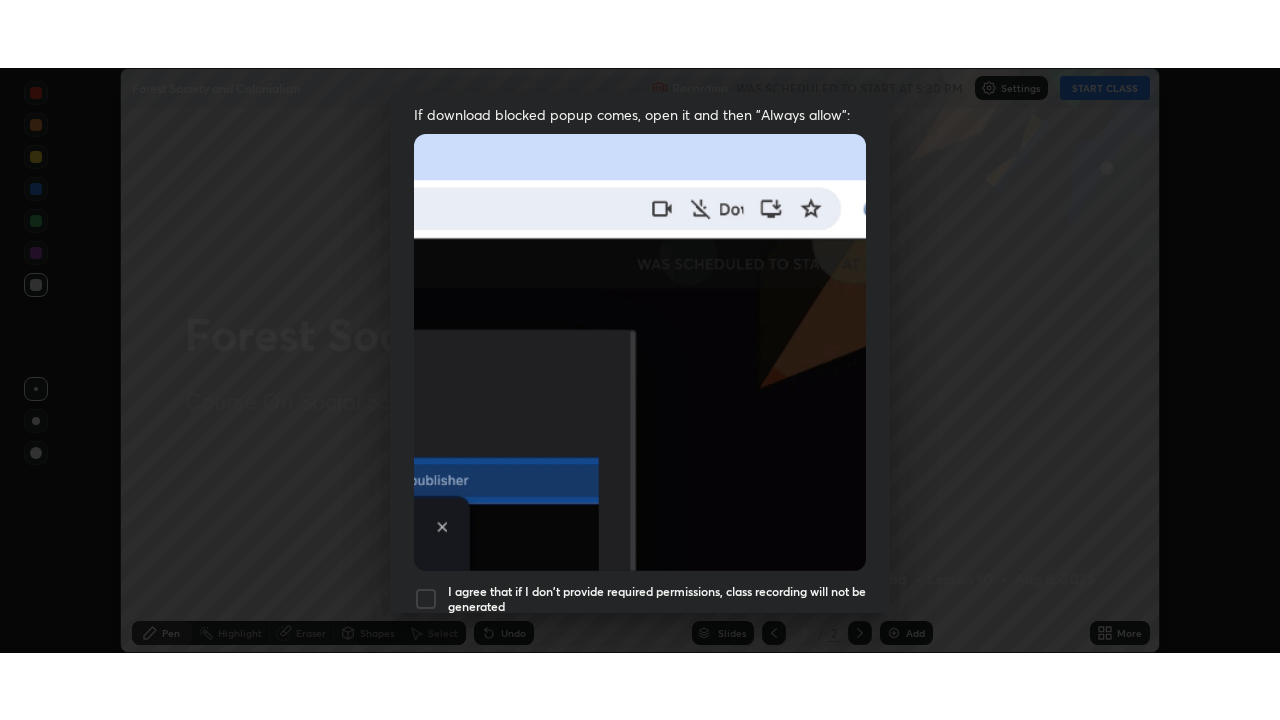 scroll, scrollTop: 479, scrollLeft: 0, axis: vertical 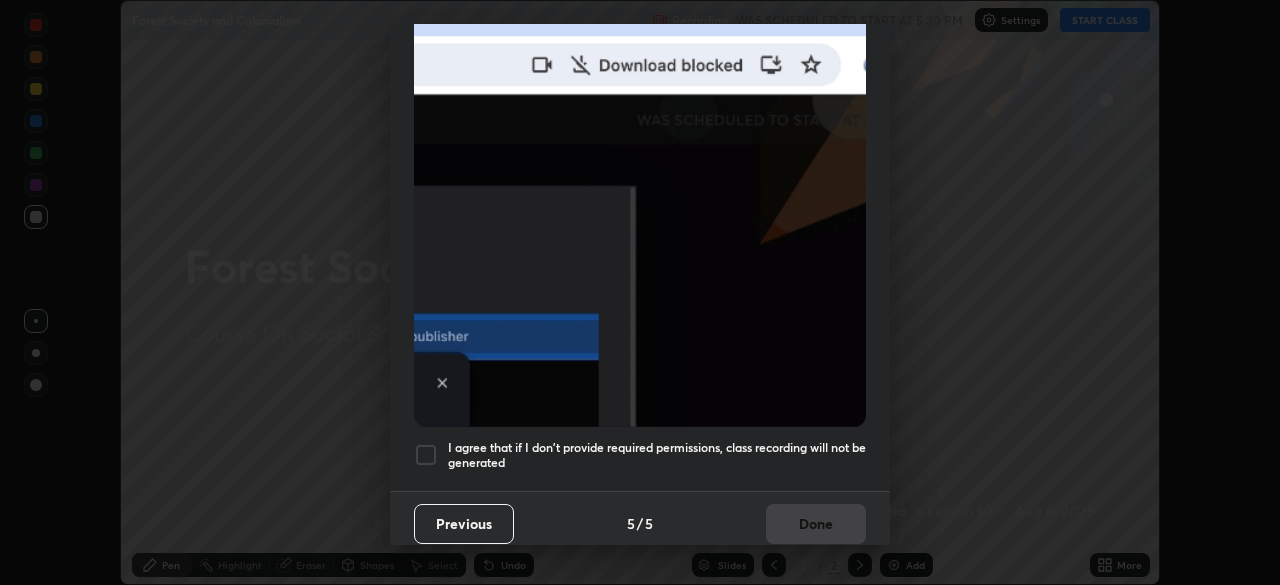 click at bounding box center (426, 455) 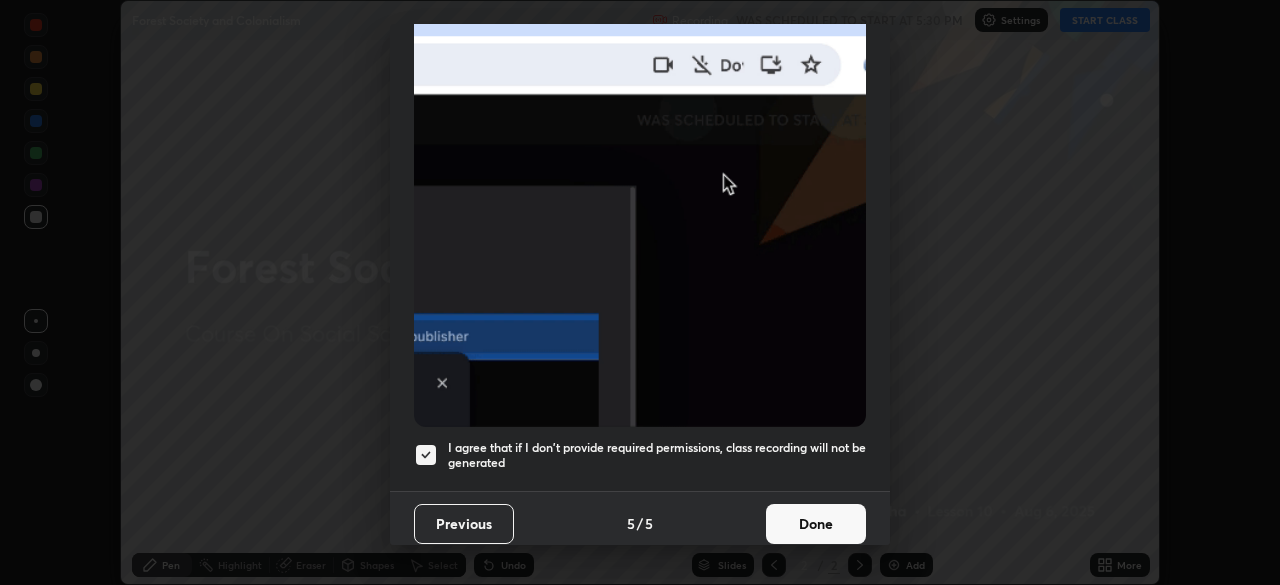 click on "Done" at bounding box center [816, 524] 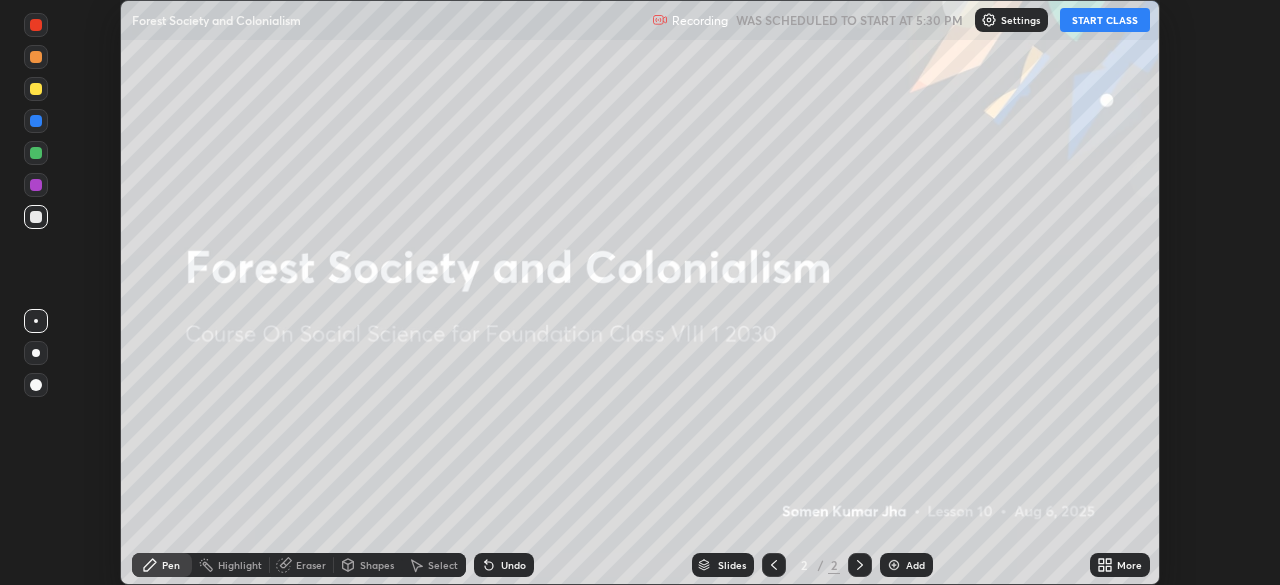 click on "START CLASS" at bounding box center [1105, 20] 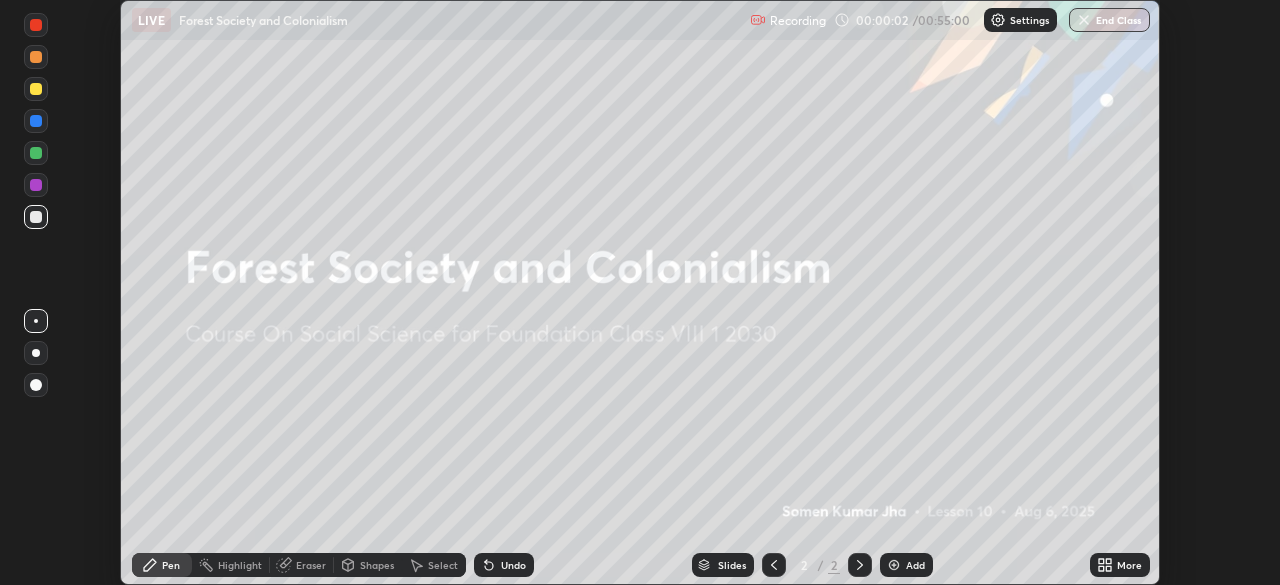 click on "More" at bounding box center (1129, 565) 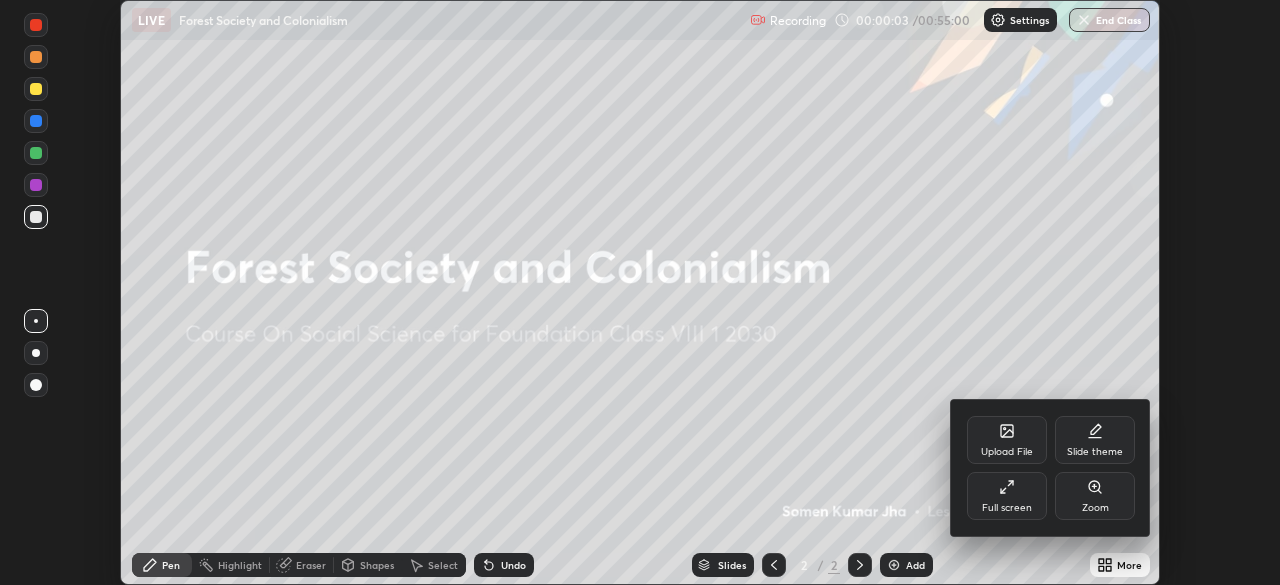 click on "Full screen" at bounding box center (1007, 496) 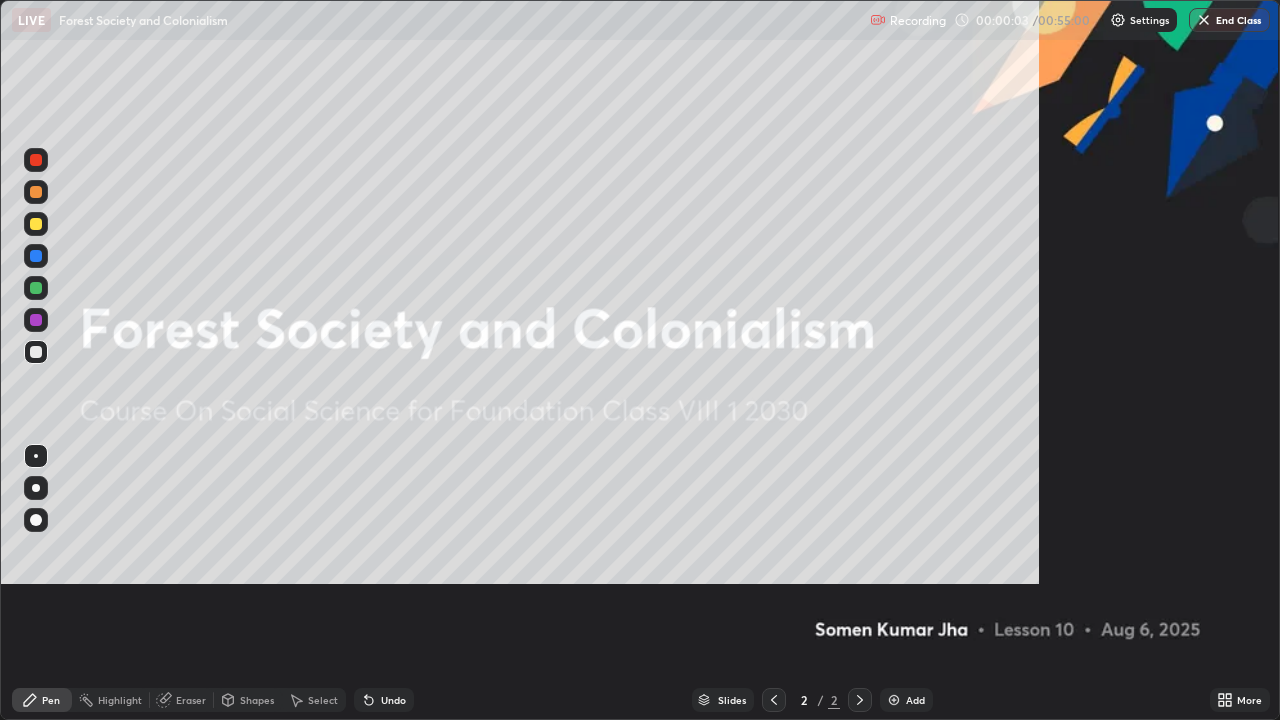 scroll, scrollTop: 99280, scrollLeft: 98720, axis: both 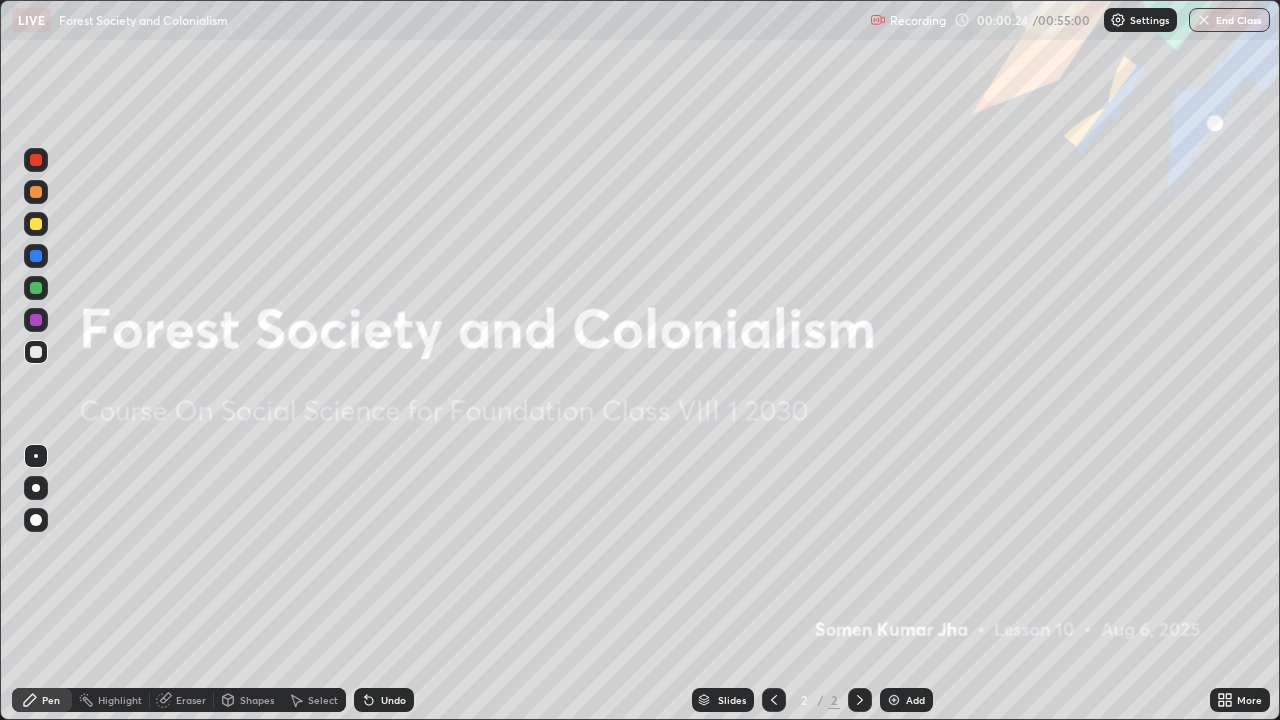 click 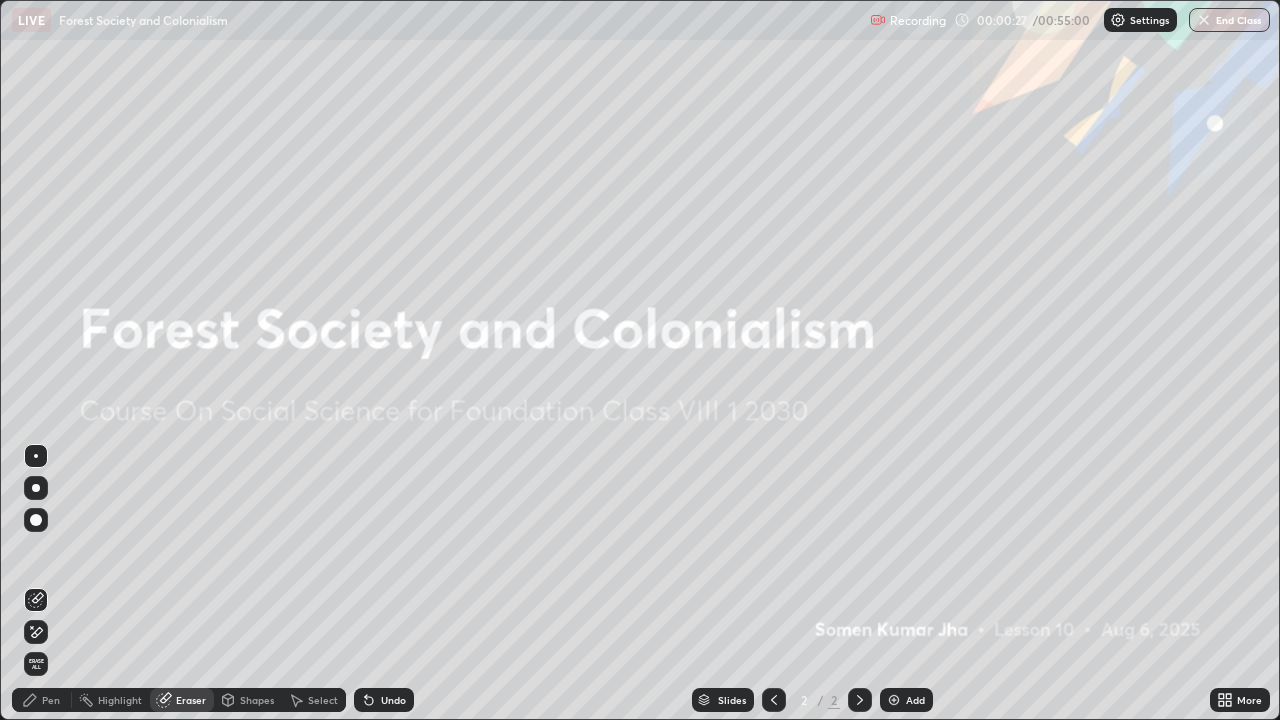 click on "Pen" at bounding box center (51, 700) 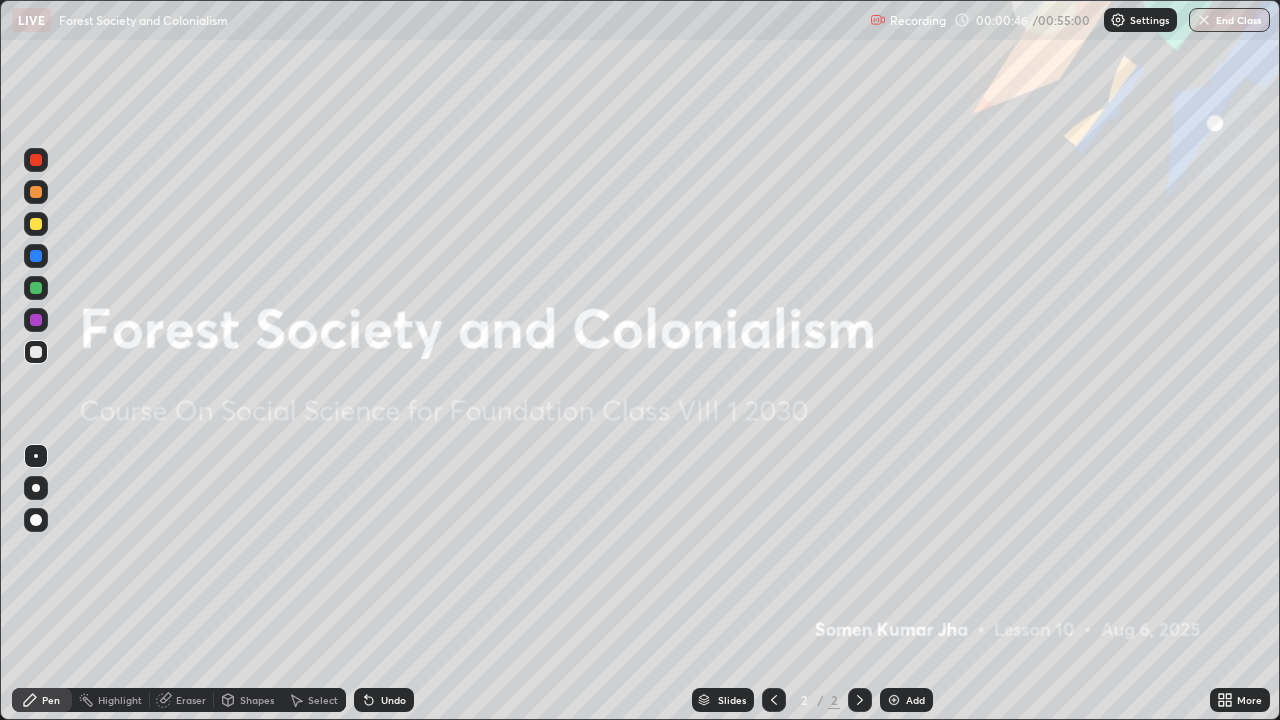 click on "Add" at bounding box center [906, 700] 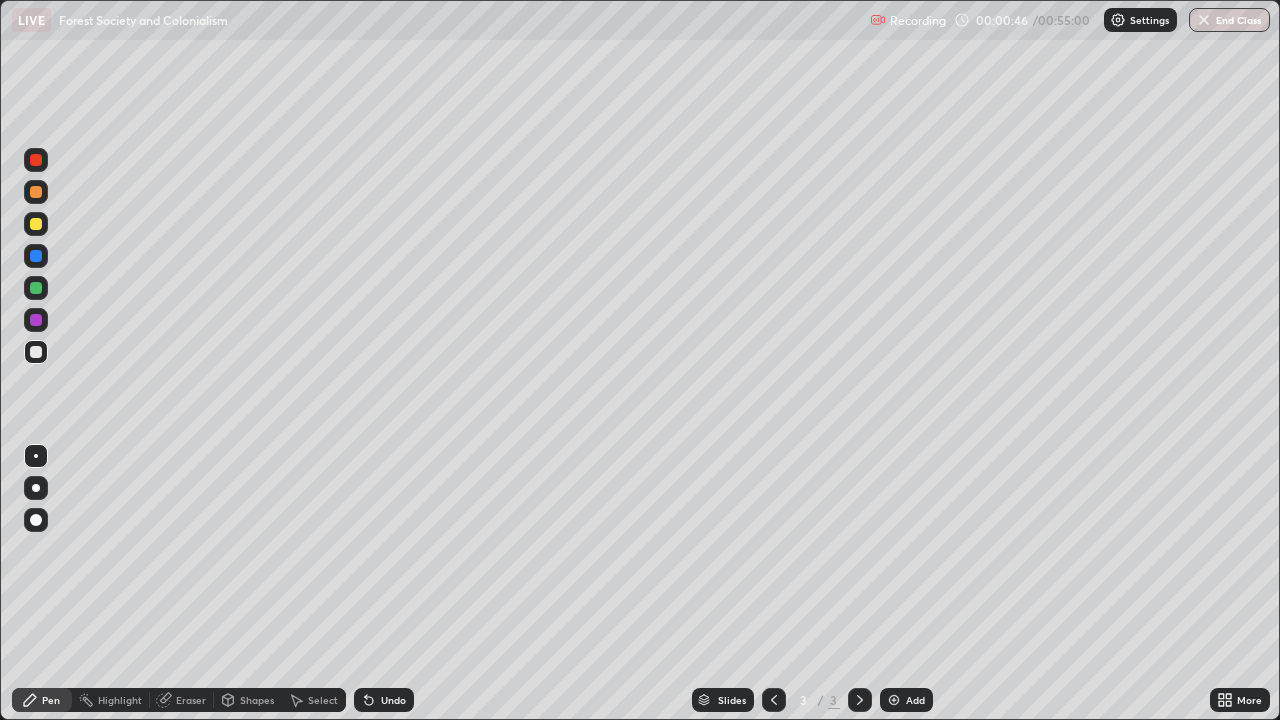 click on "More" at bounding box center [1249, 700] 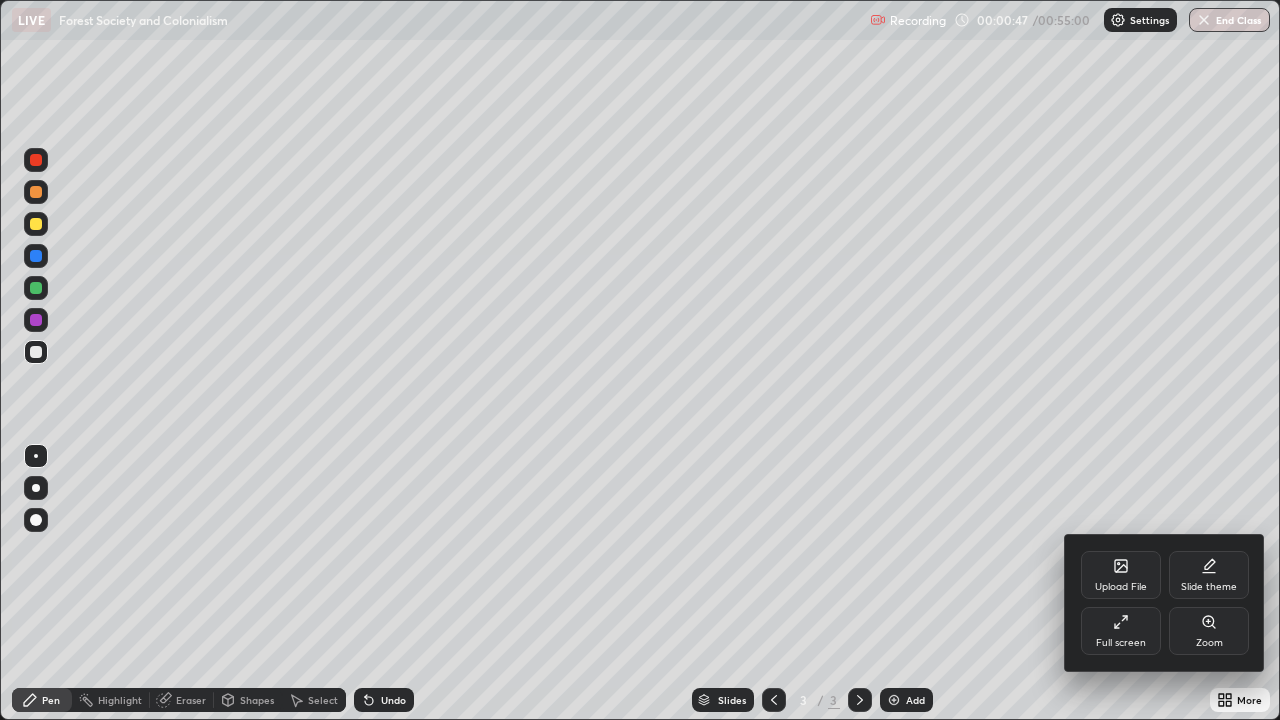 click on "Upload File" at bounding box center (1121, 575) 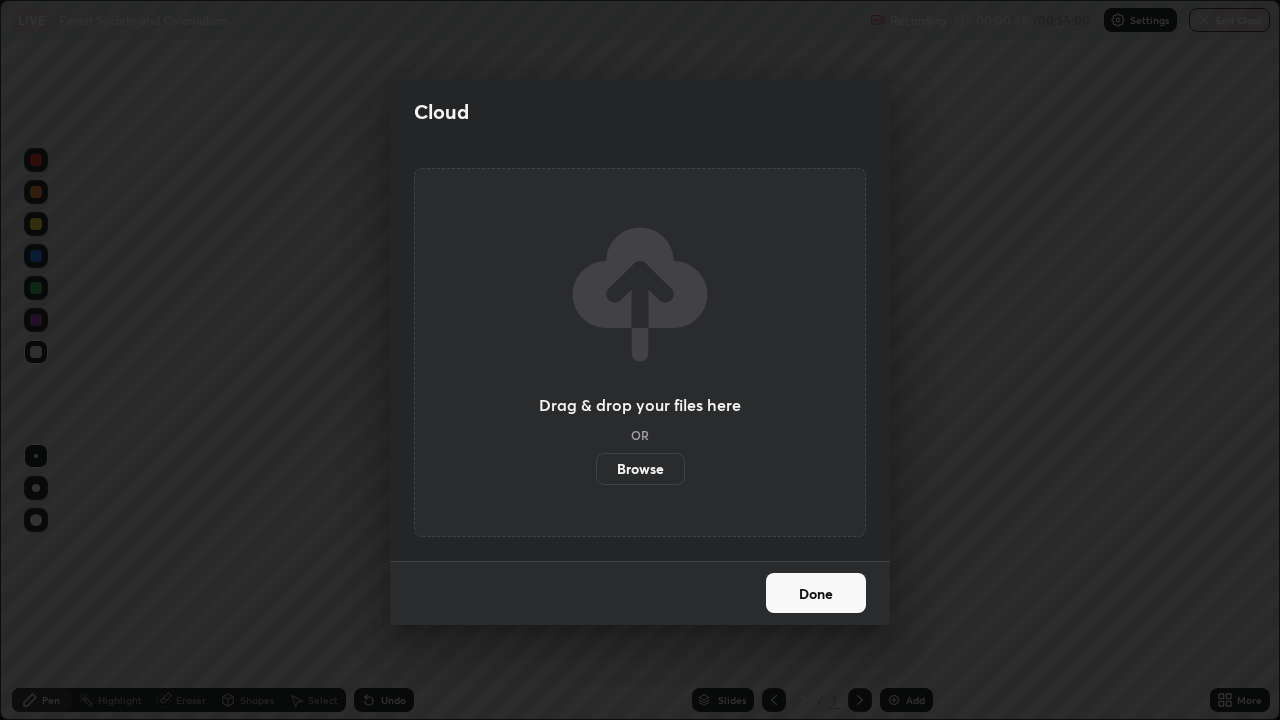 click on "Browse" at bounding box center (640, 469) 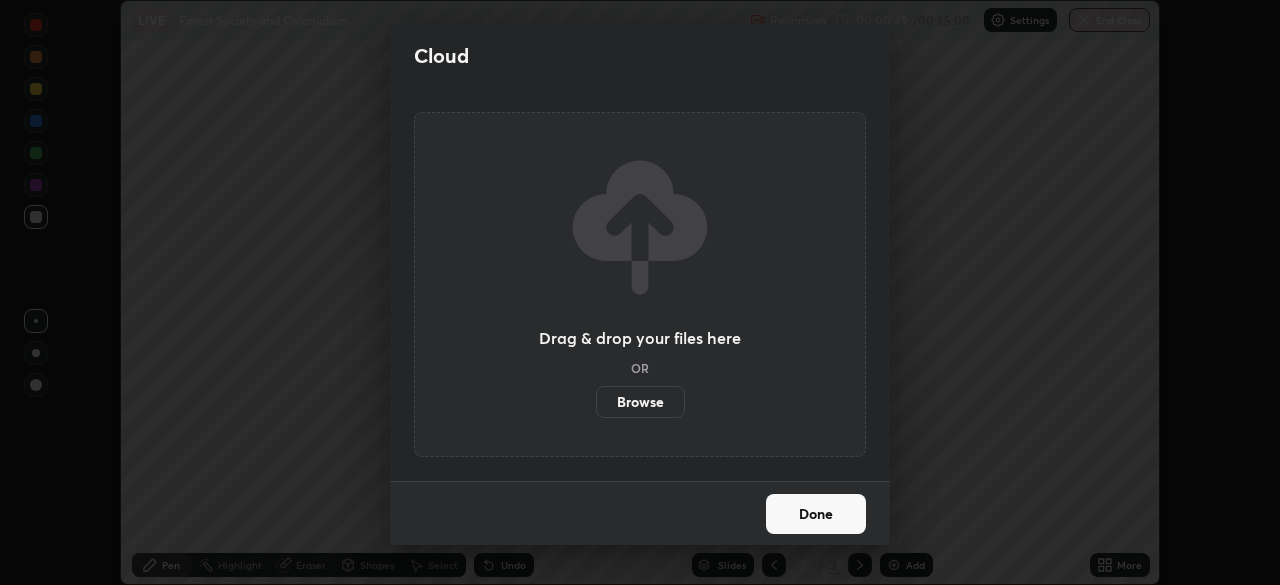 scroll, scrollTop: 585, scrollLeft: 1280, axis: both 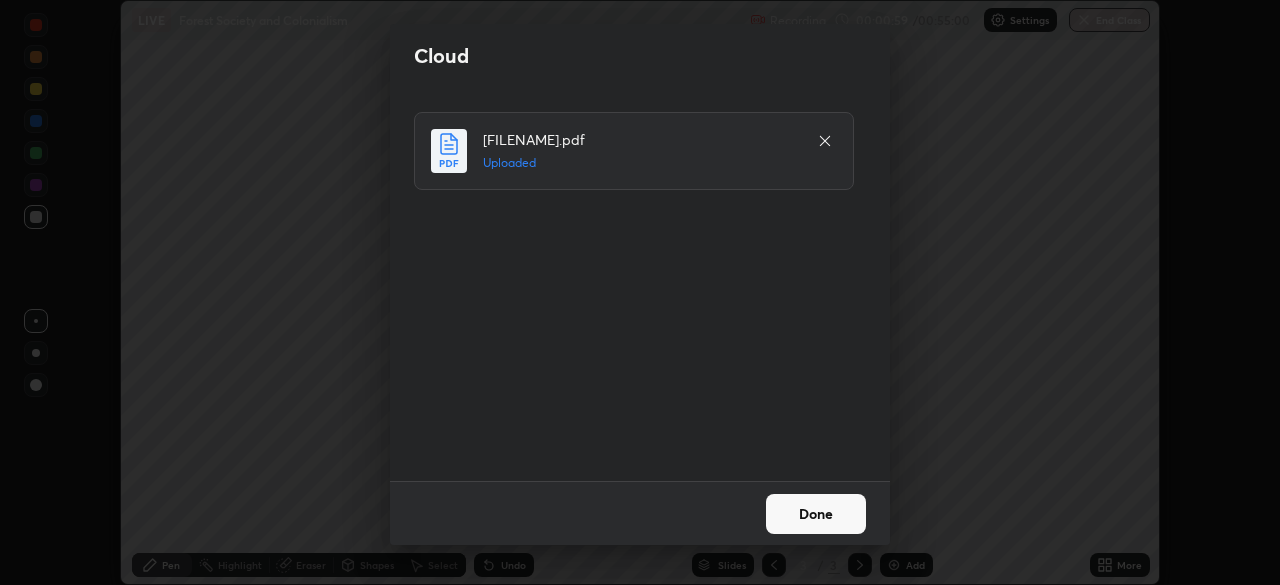 click on "Done" at bounding box center [816, 514] 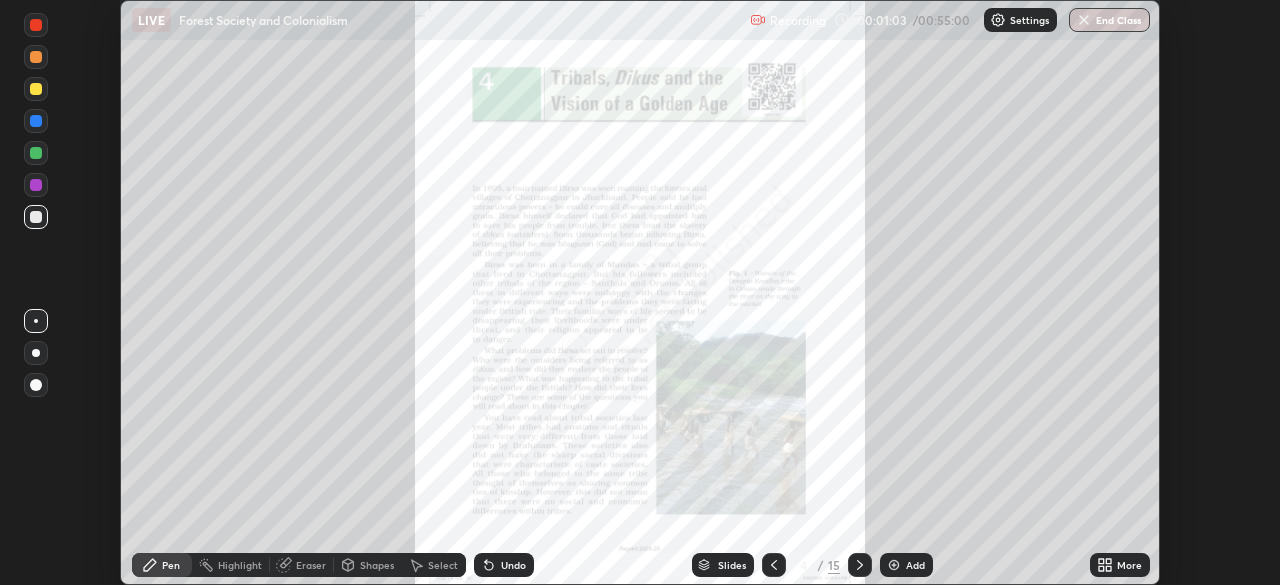 click 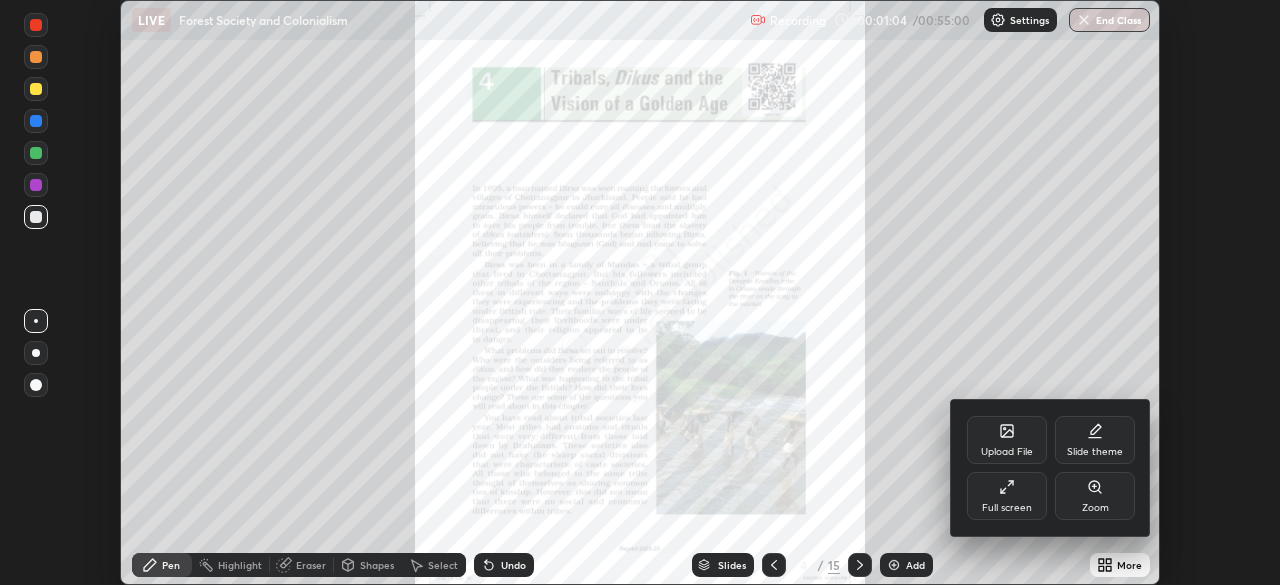 click on "Full screen" at bounding box center [1007, 496] 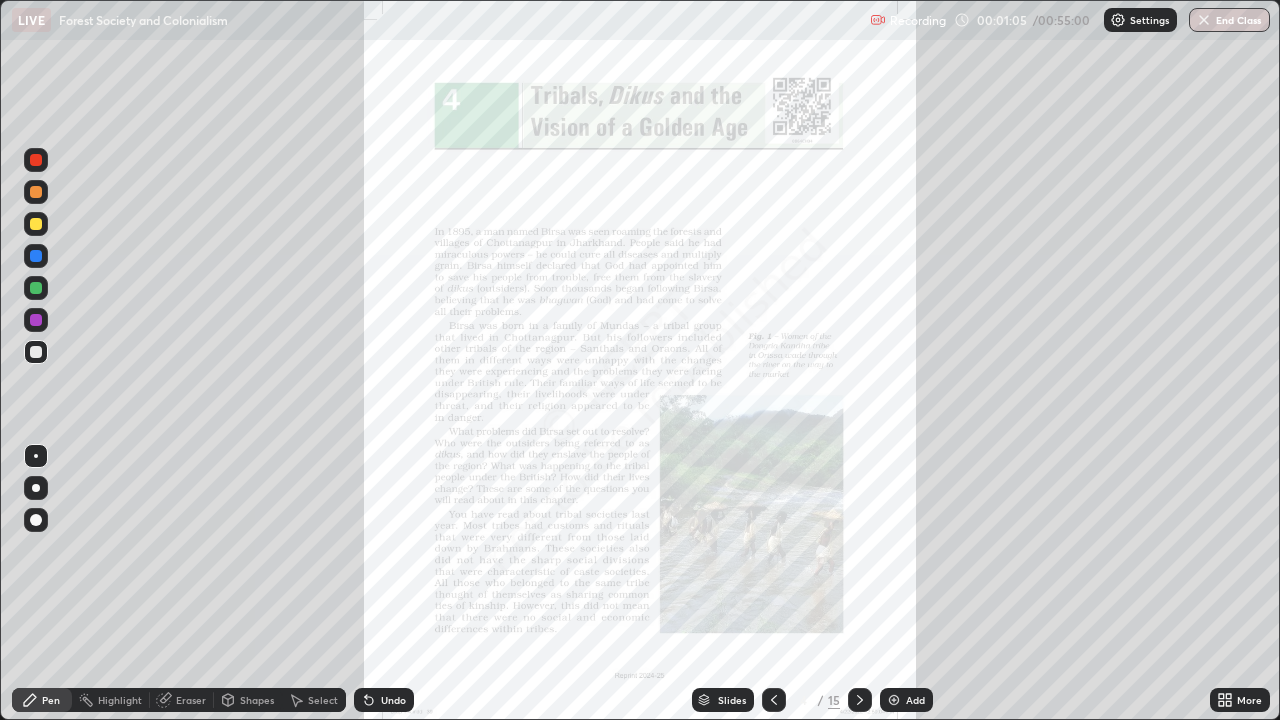 scroll, scrollTop: 99280, scrollLeft: 98720, axis: both 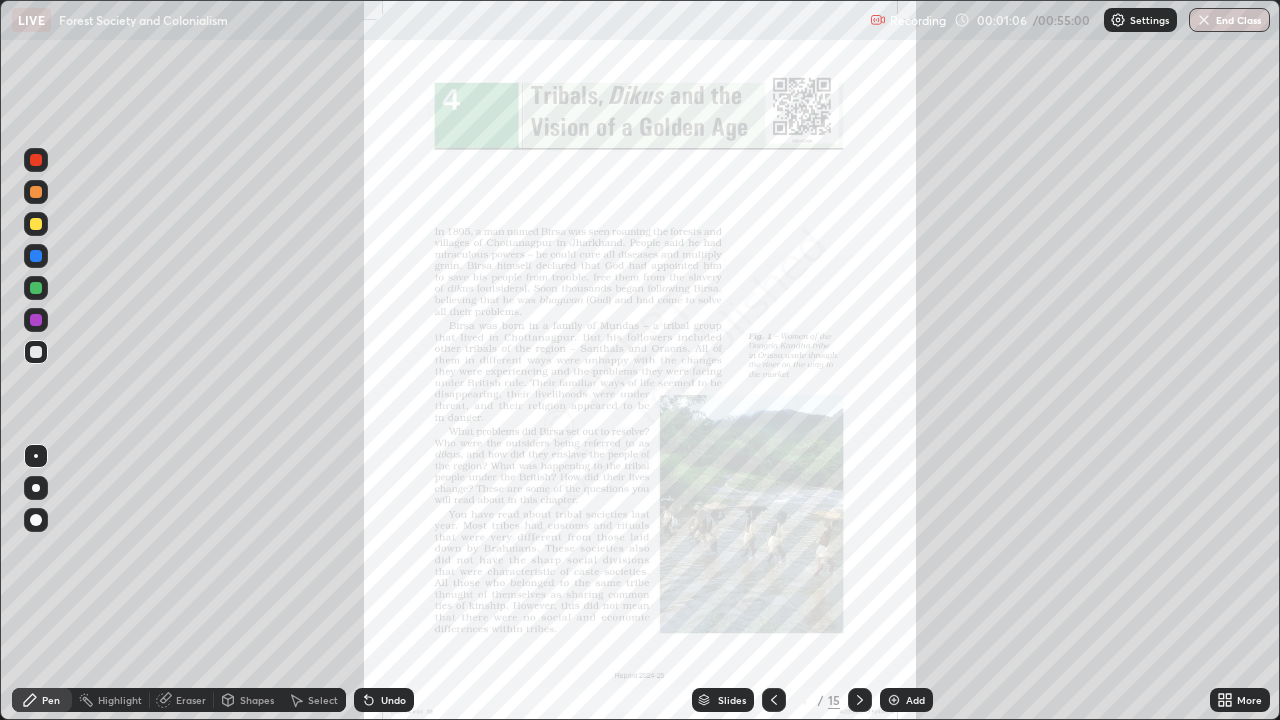 click 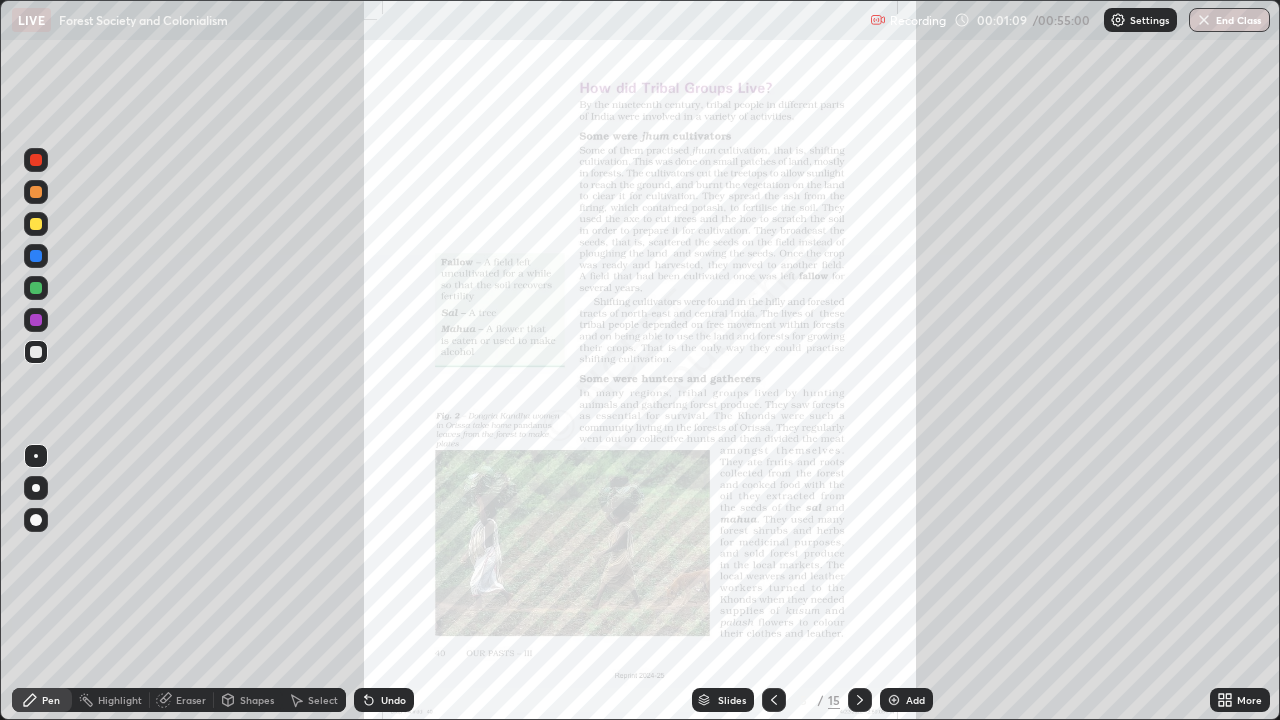 click 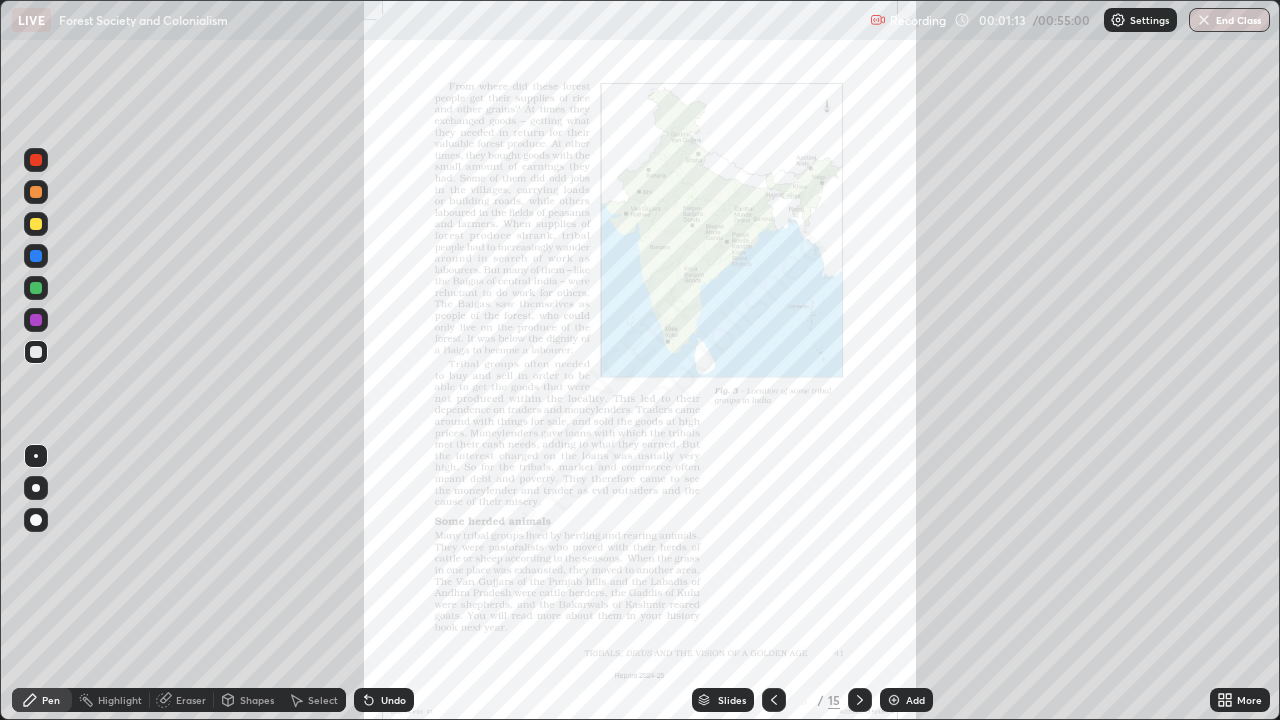 click 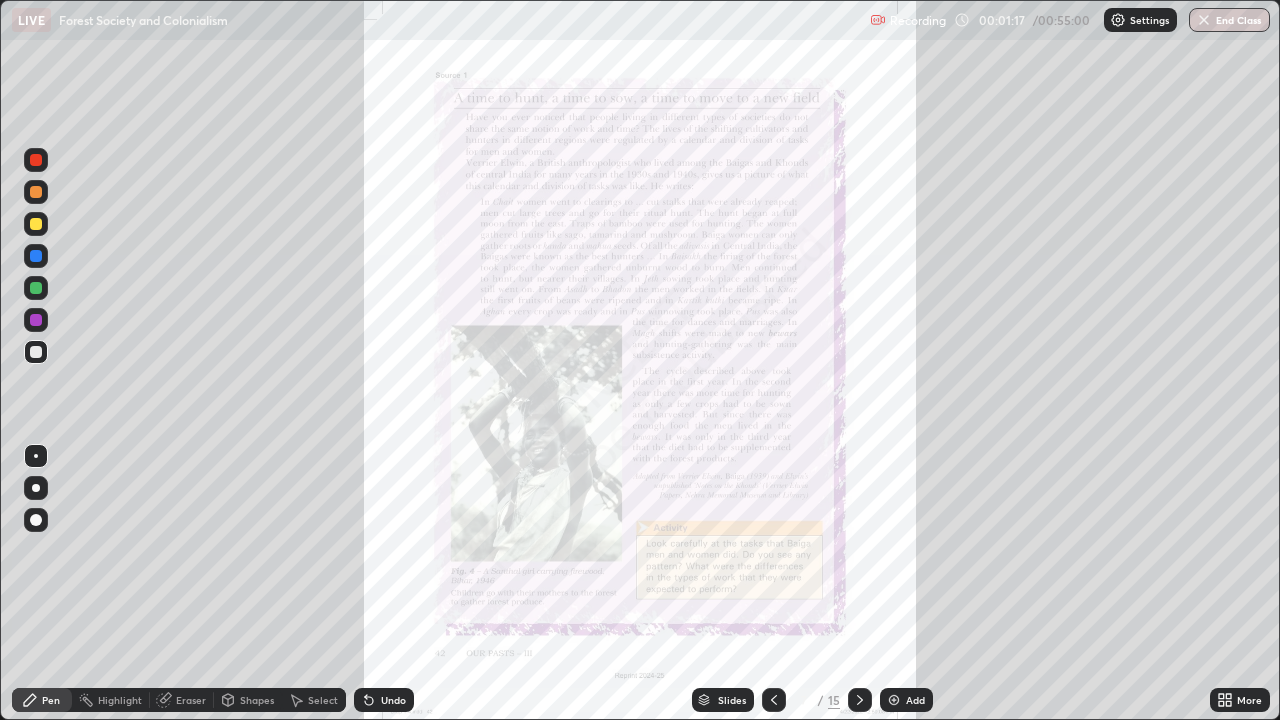 click 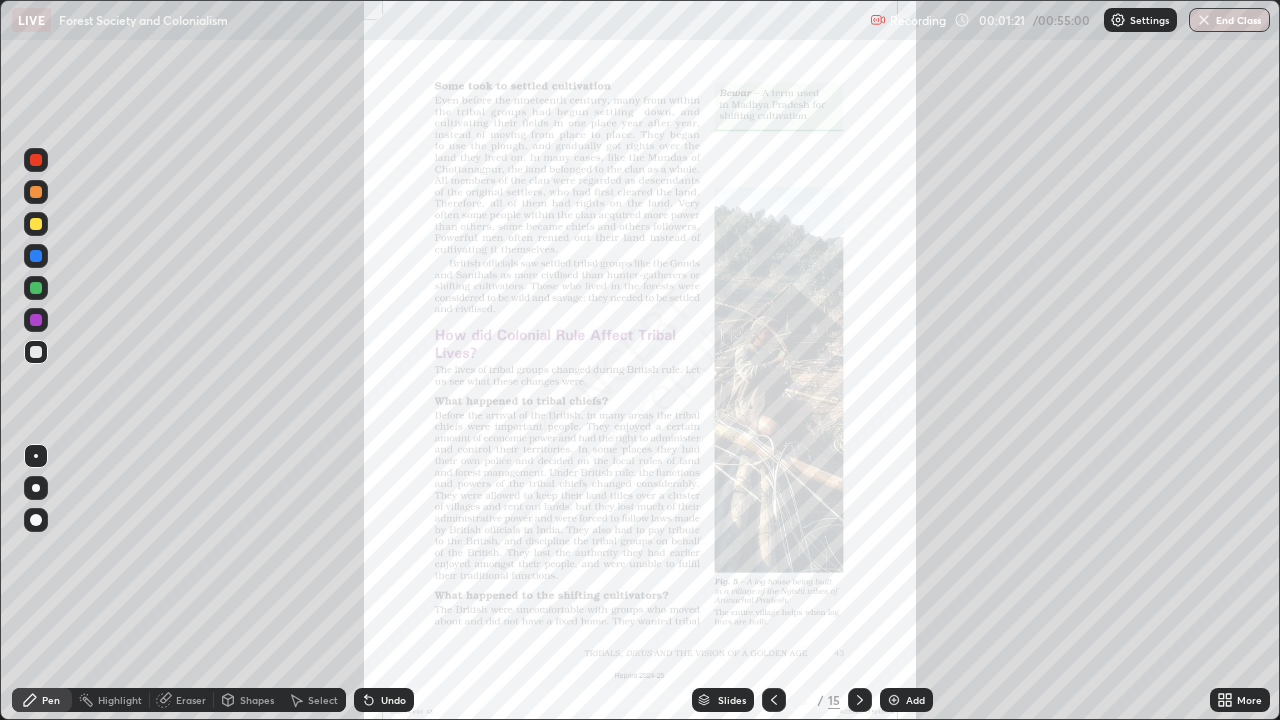 click 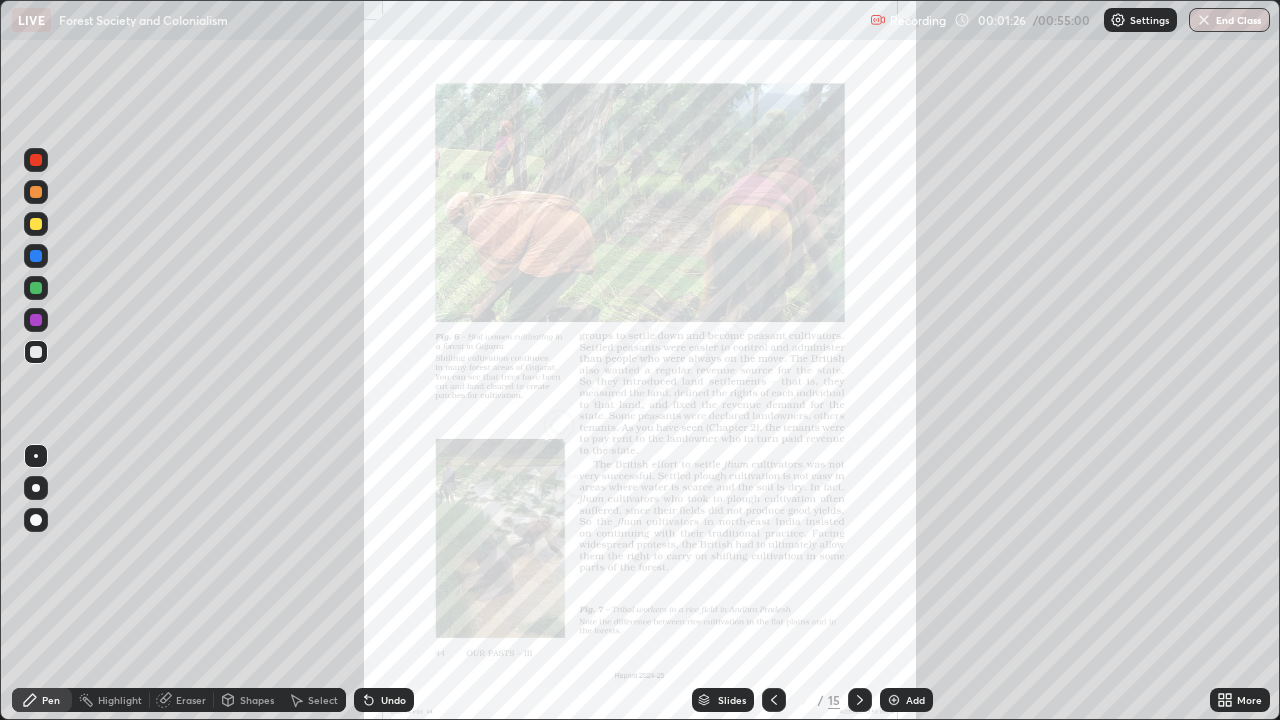 click 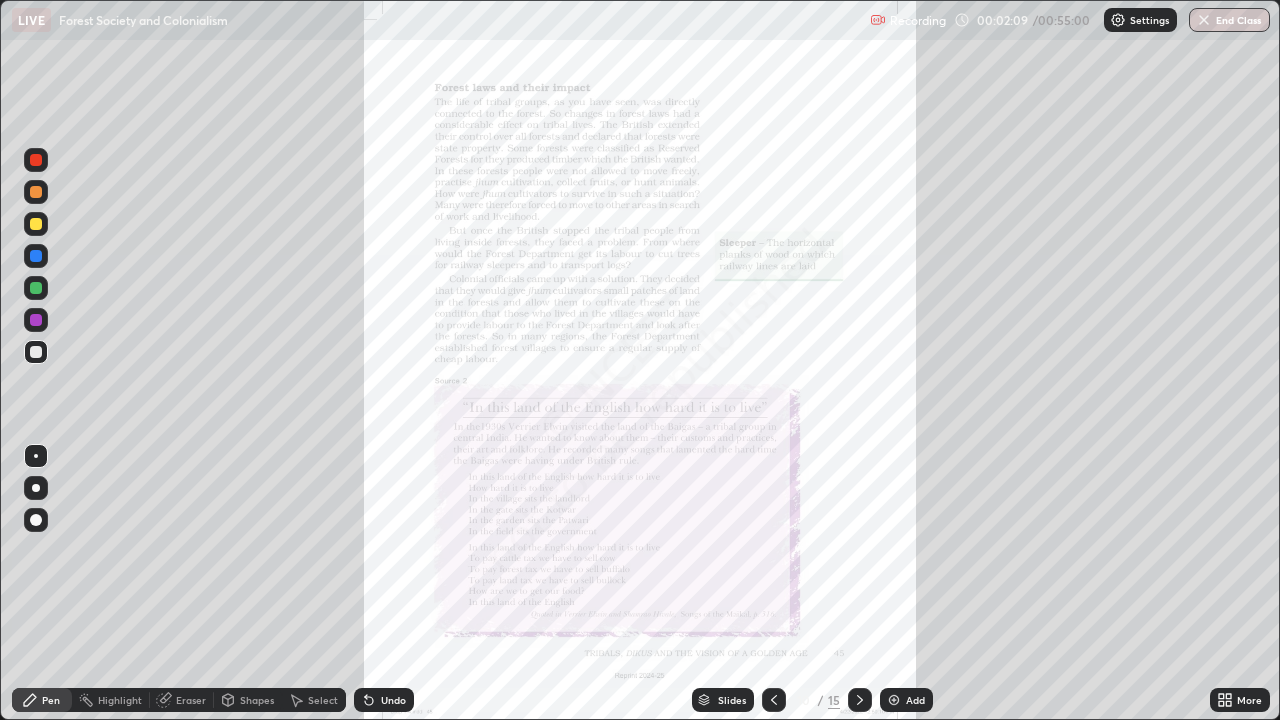 click on "Undo" at bounding box center [393, 700] 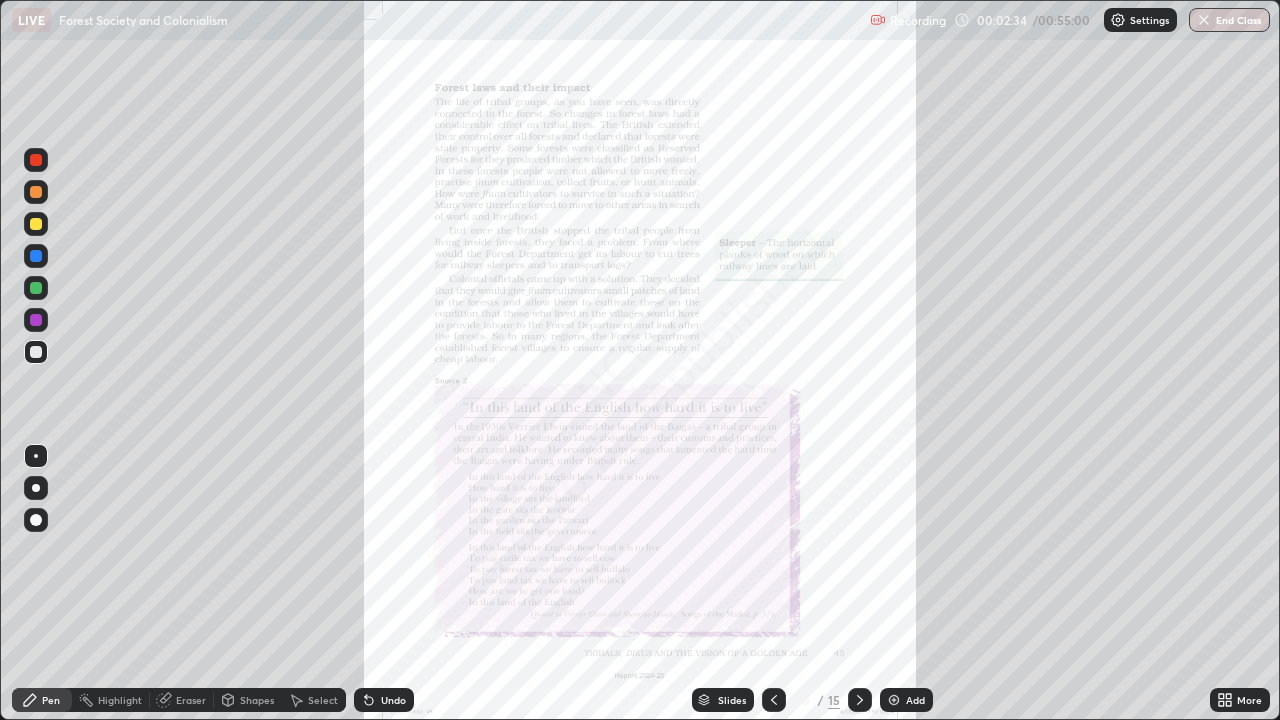 click at bounding box center [36, 192] 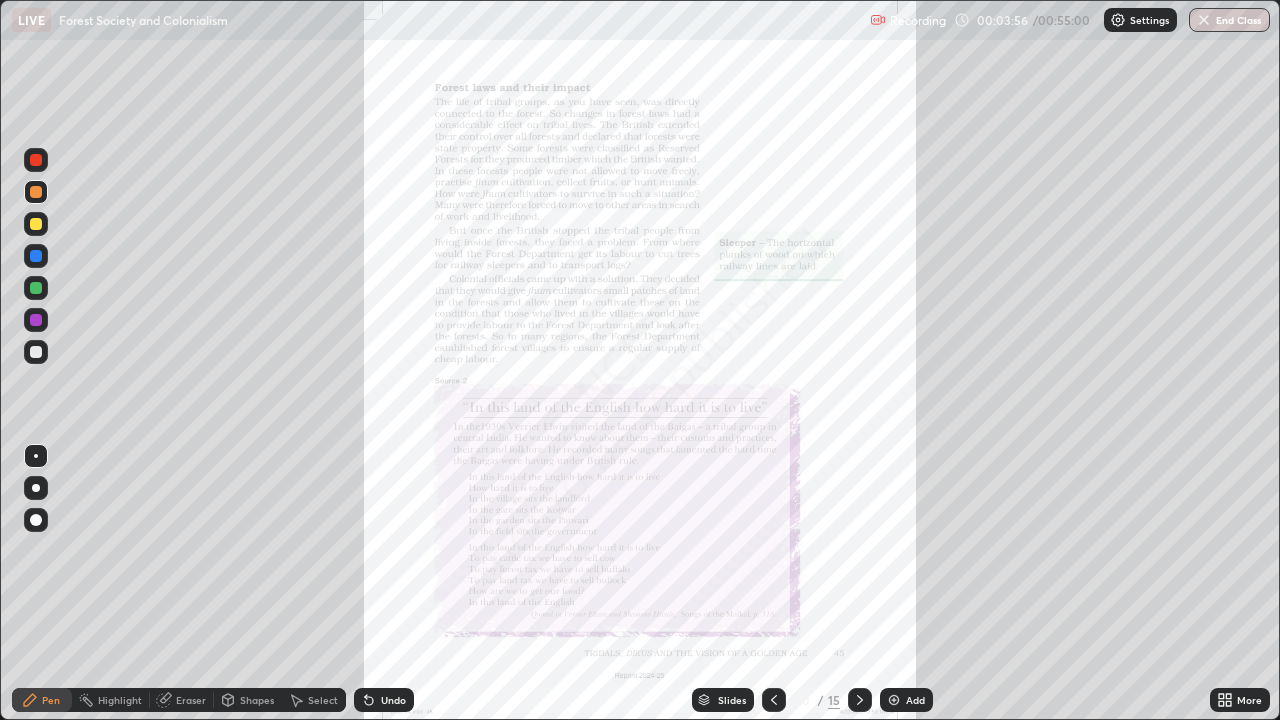 click at bounding box center [36, 160] 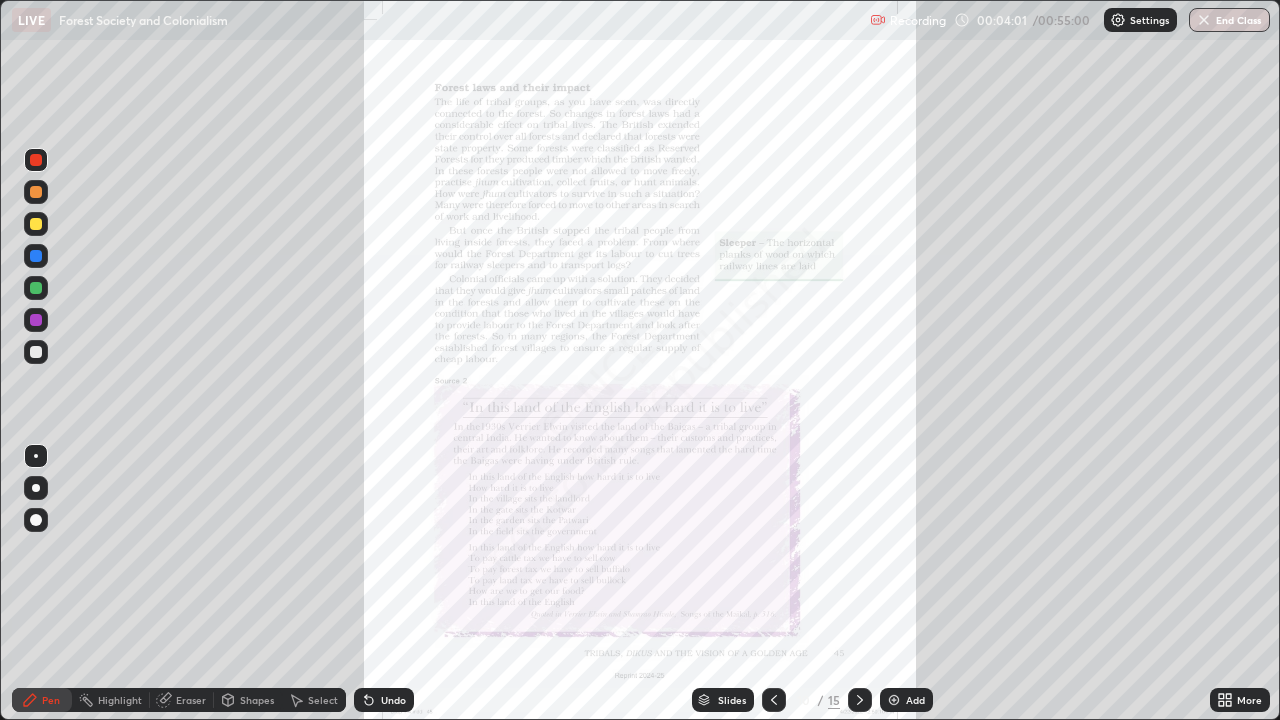 click 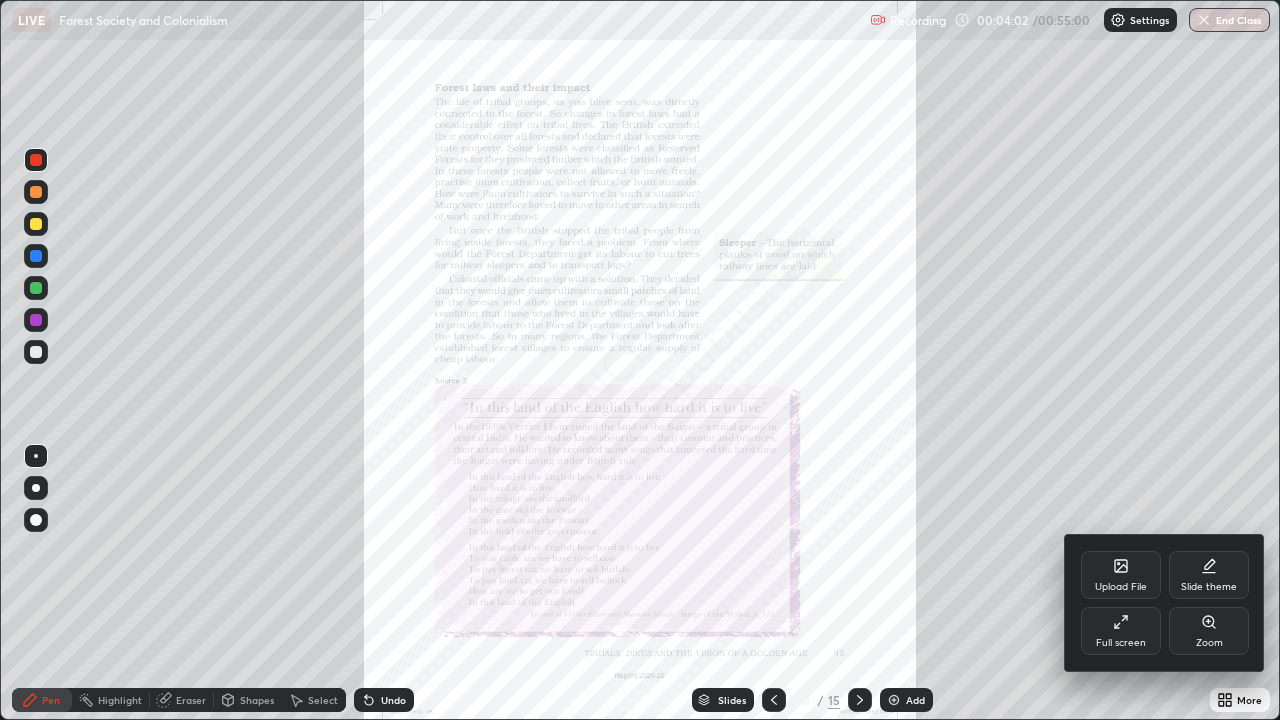 click 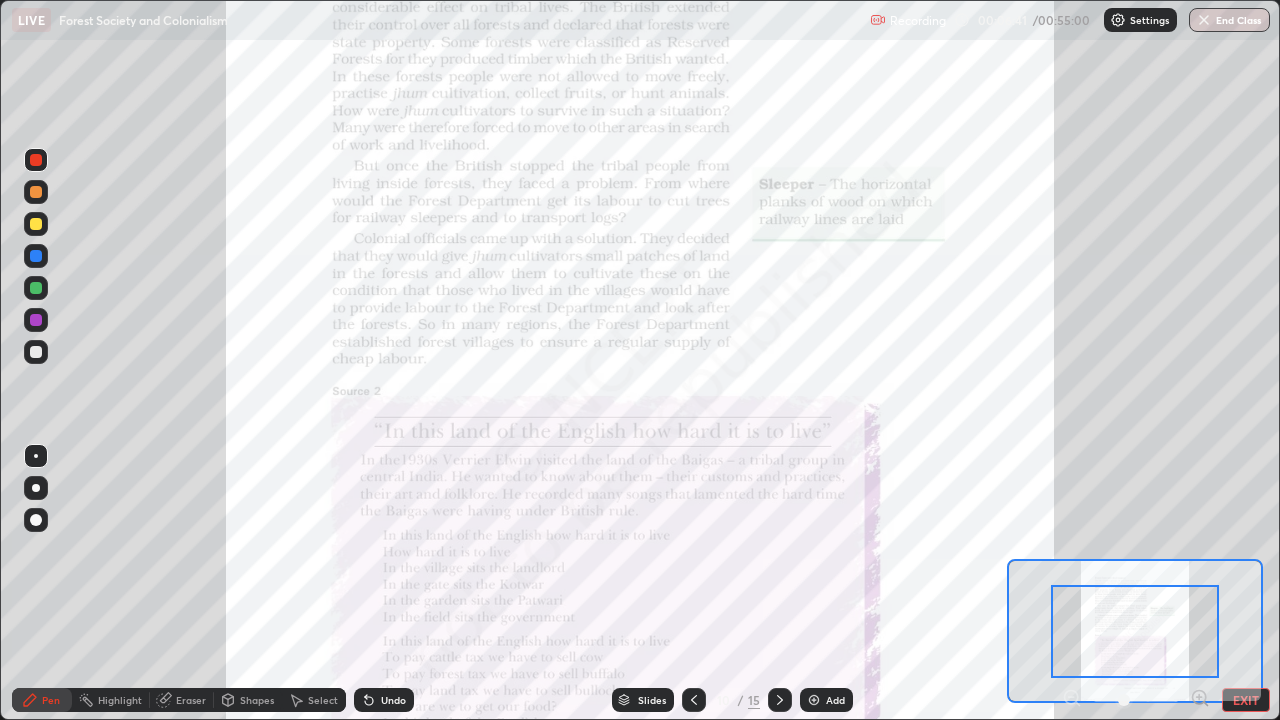 click 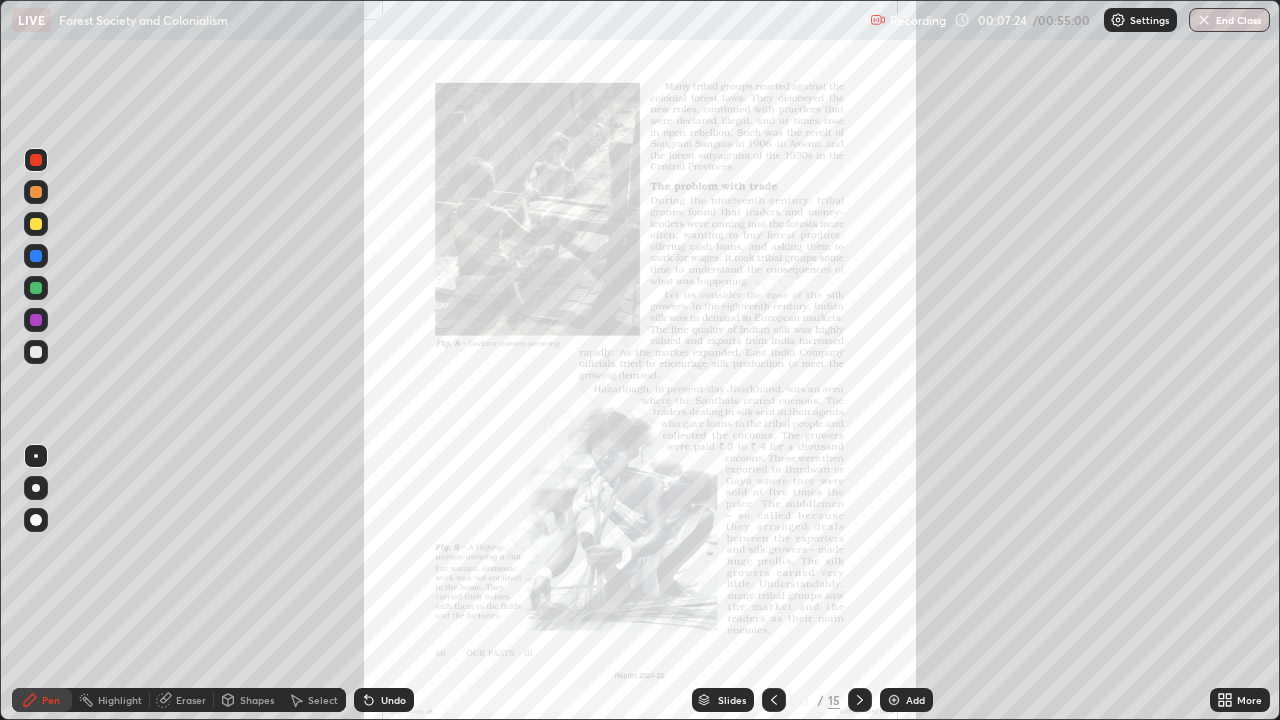 click 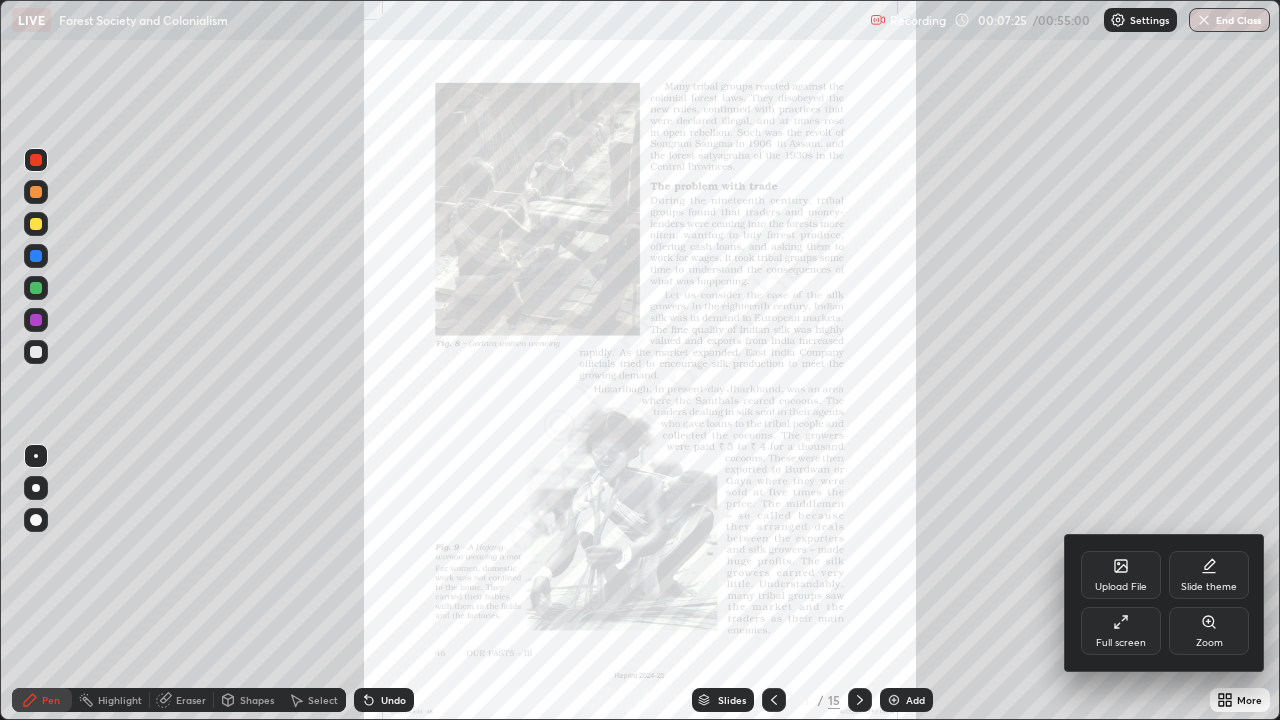 click on "Zoom" at bounding box center (1209, 631) 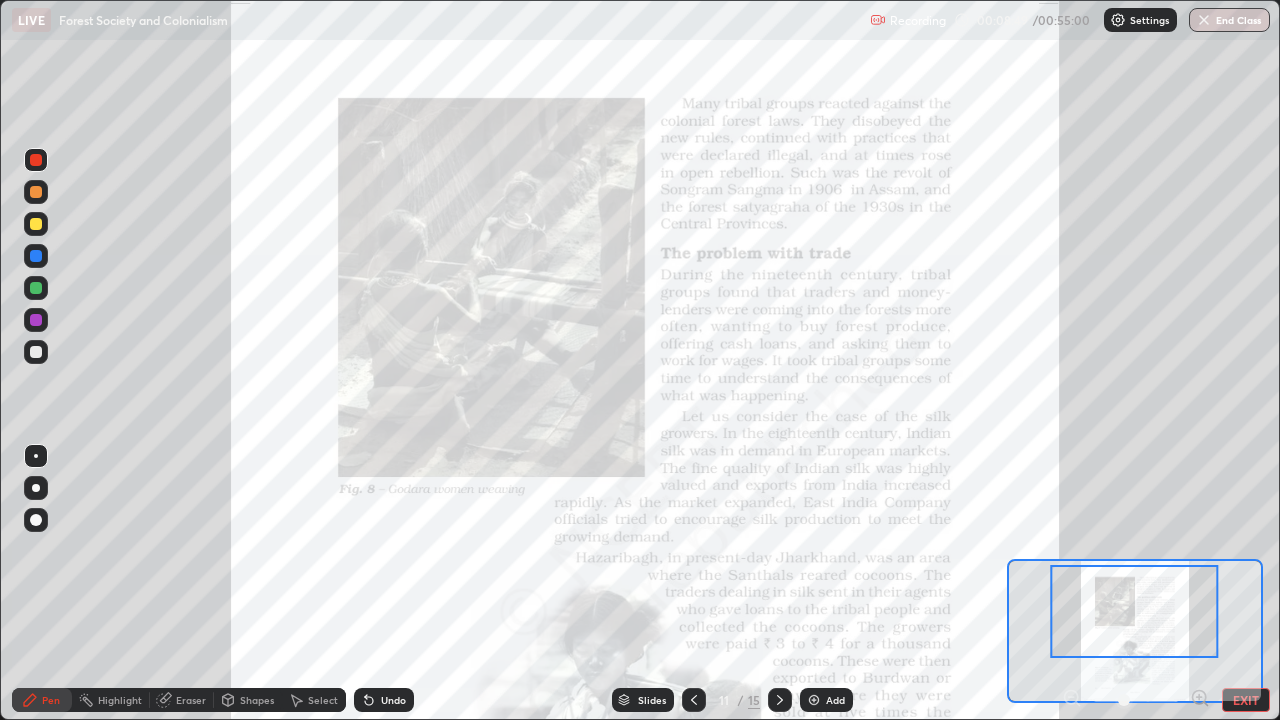 click at bounding box center [36, 288] 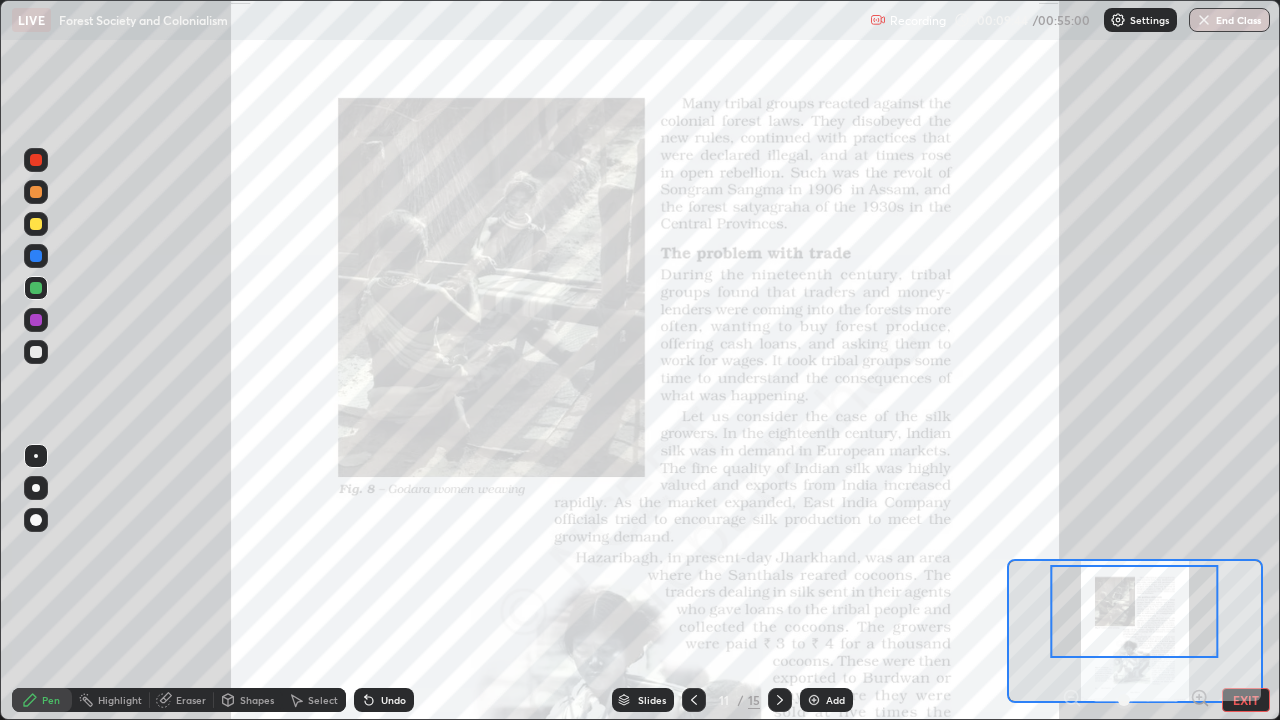 click 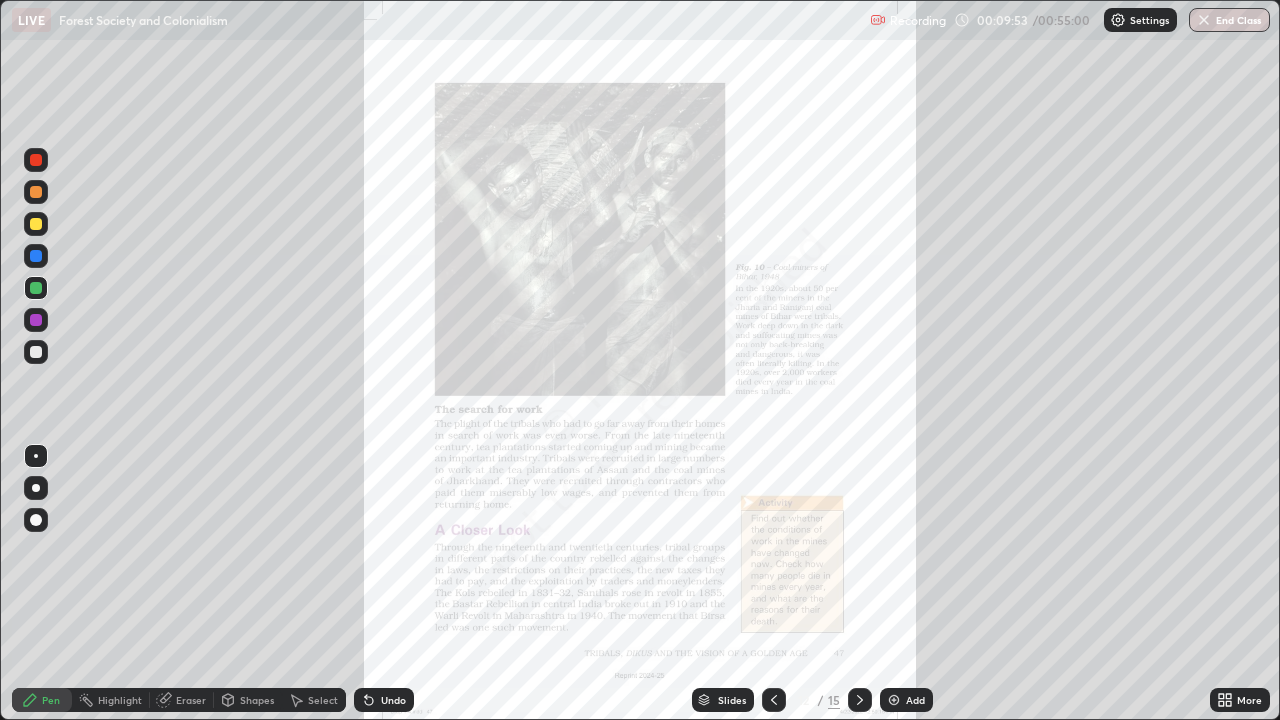 click 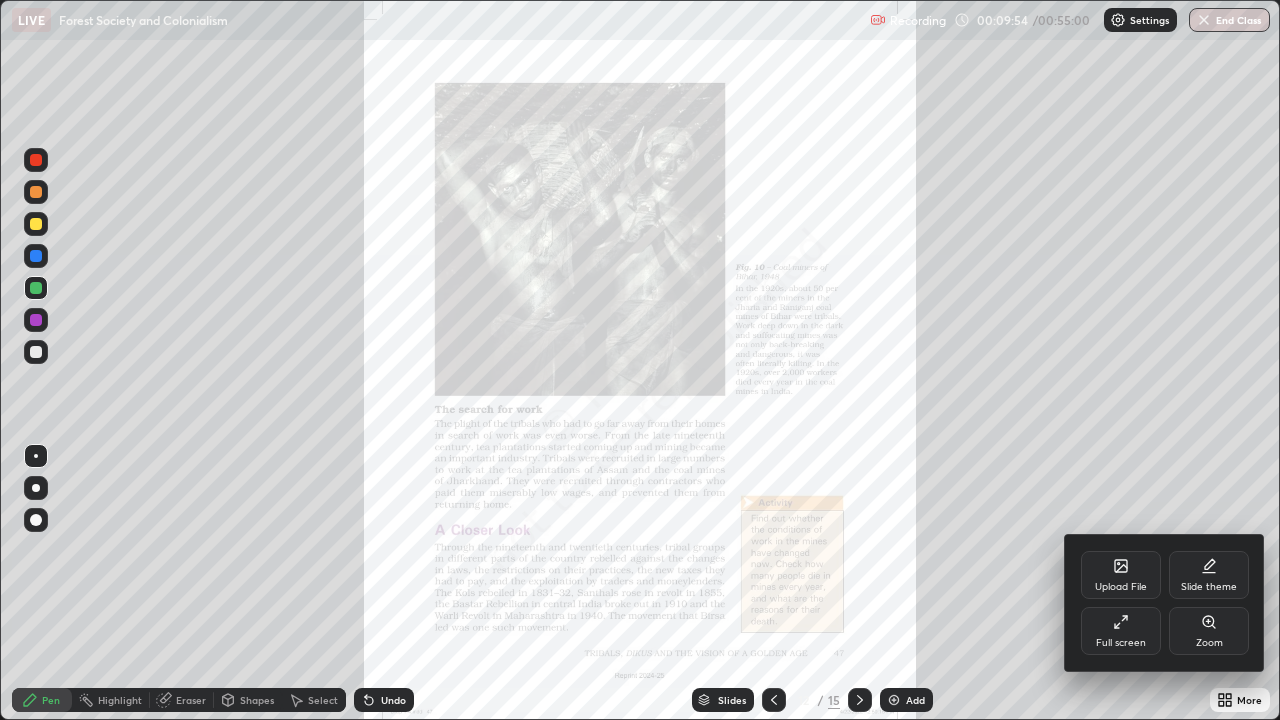 click on "Zoom" at bounding box center (1209, 631) 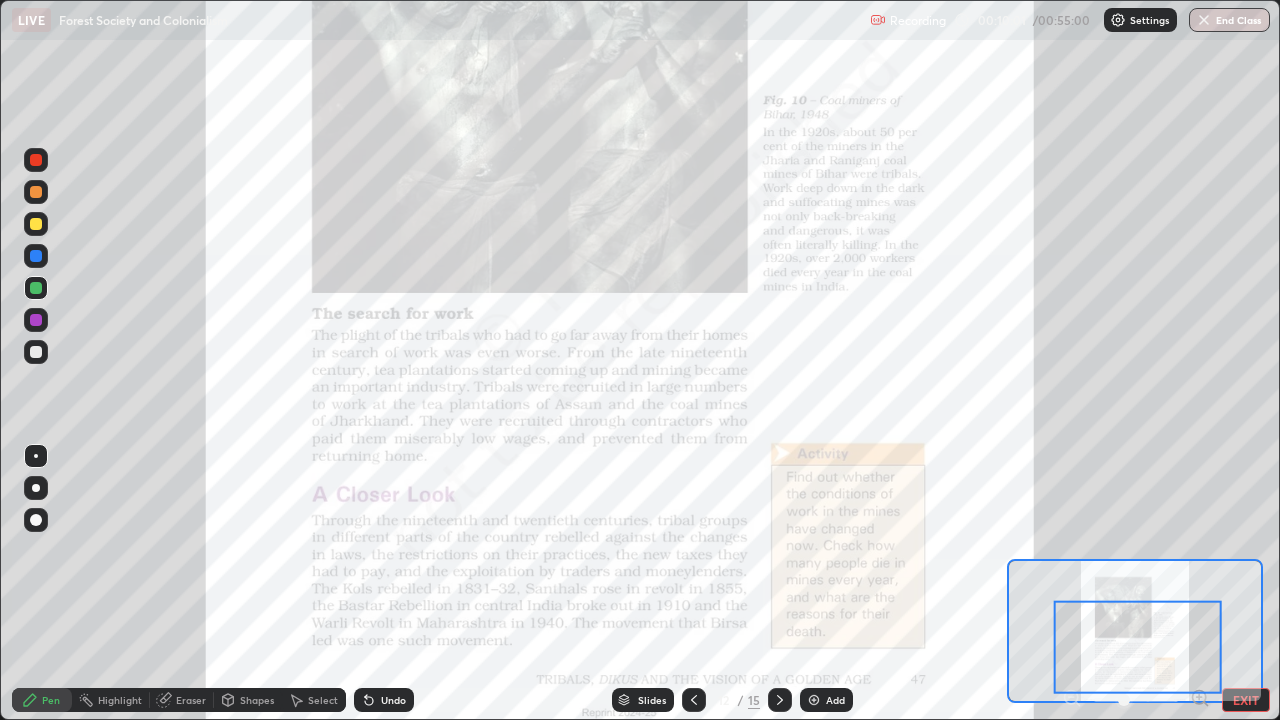 click at bounding box center (36, 160) 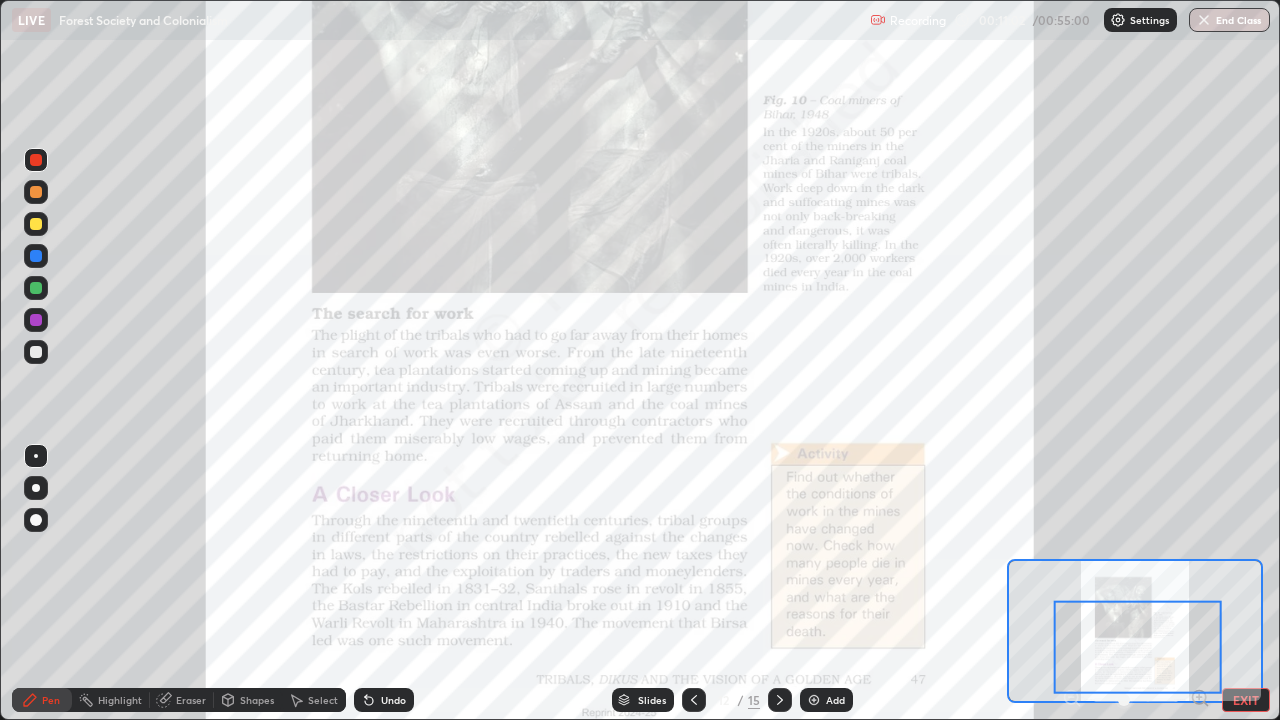 click 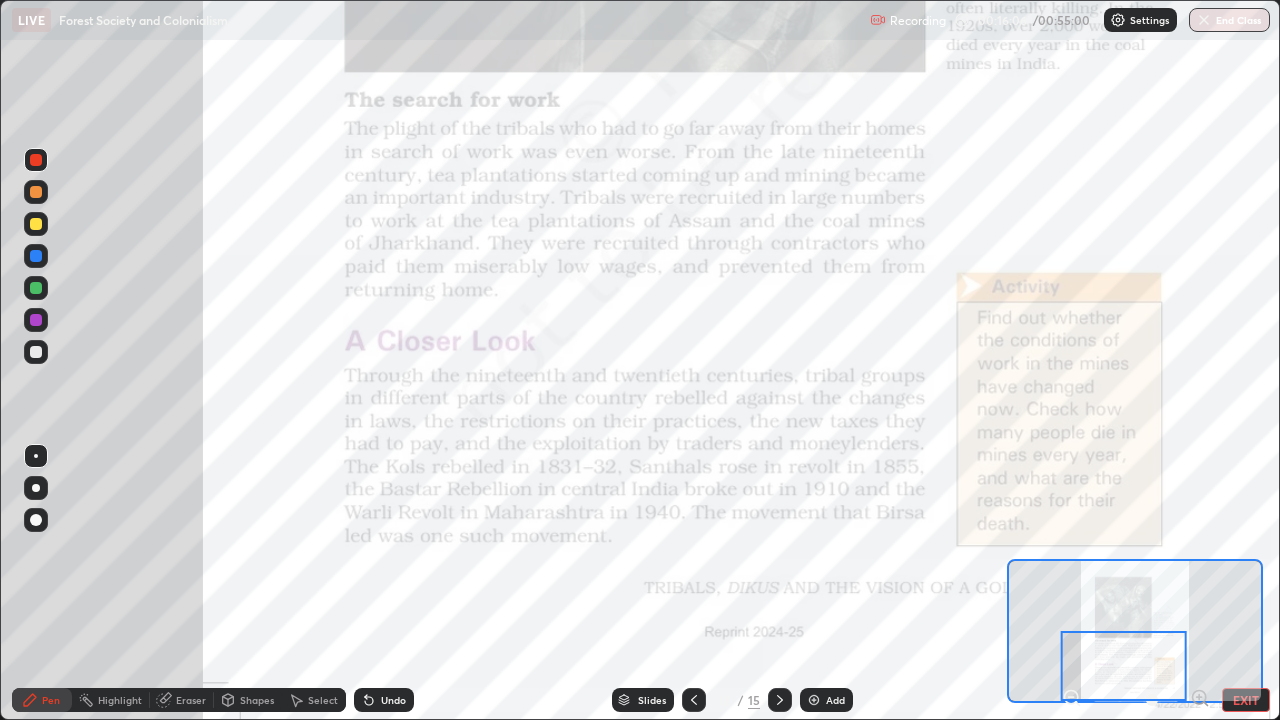 click 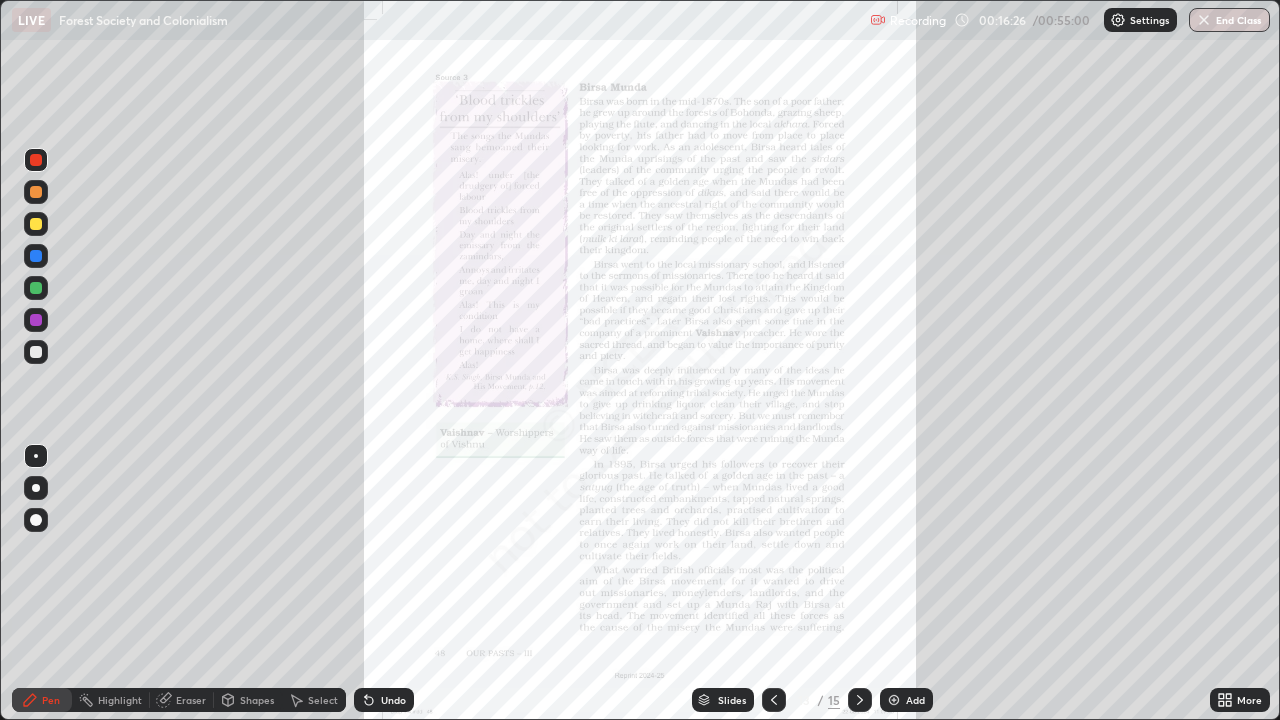 click at bounding box center [860, 700] 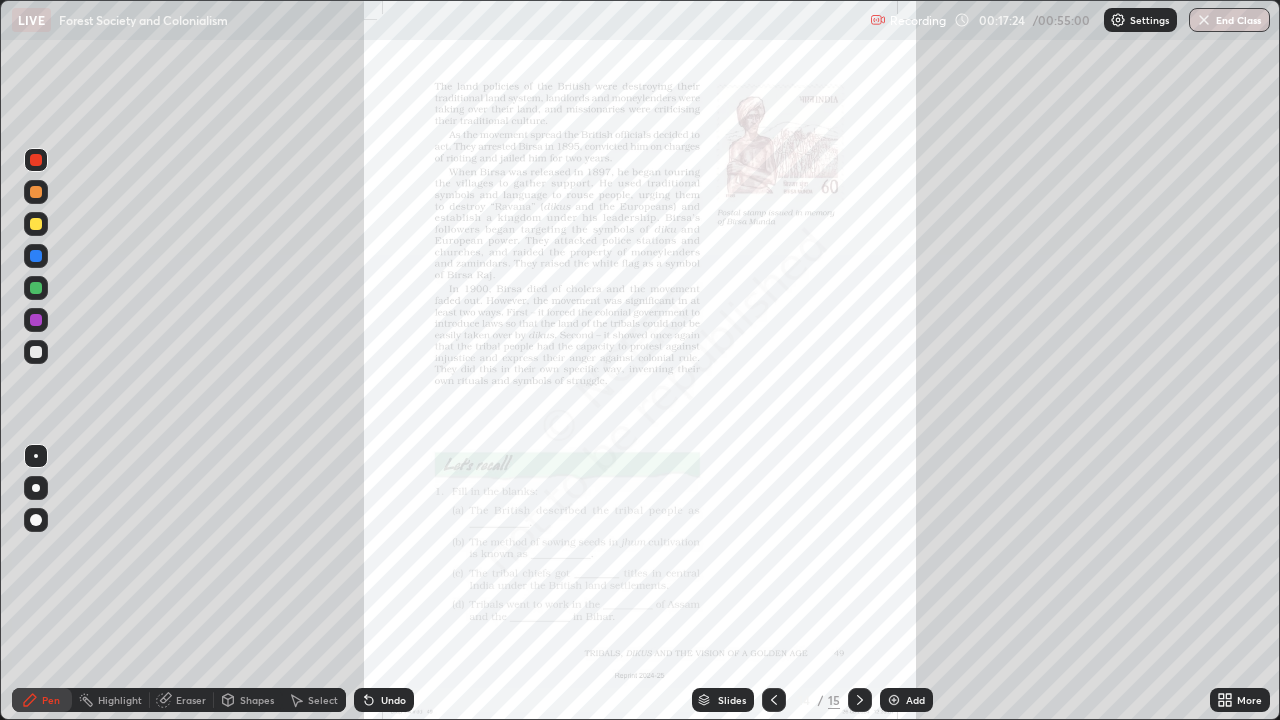 click 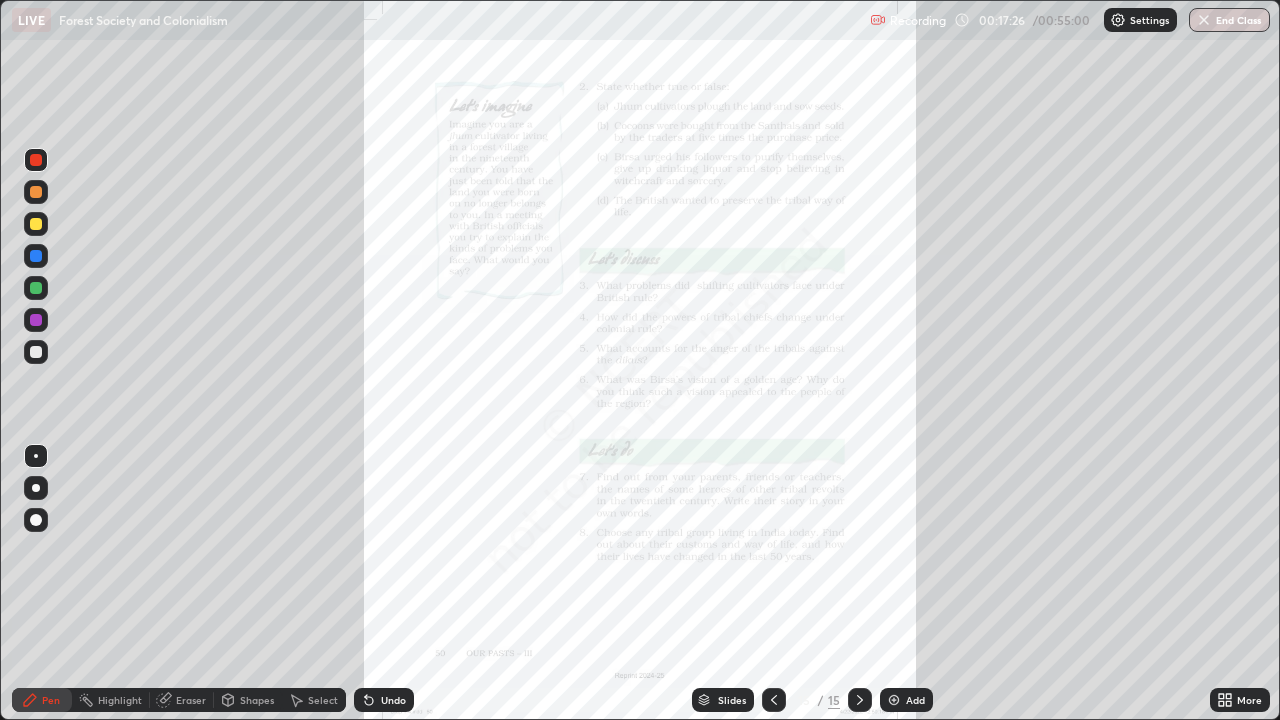 click on "Add" at bounding box center (915, 700) 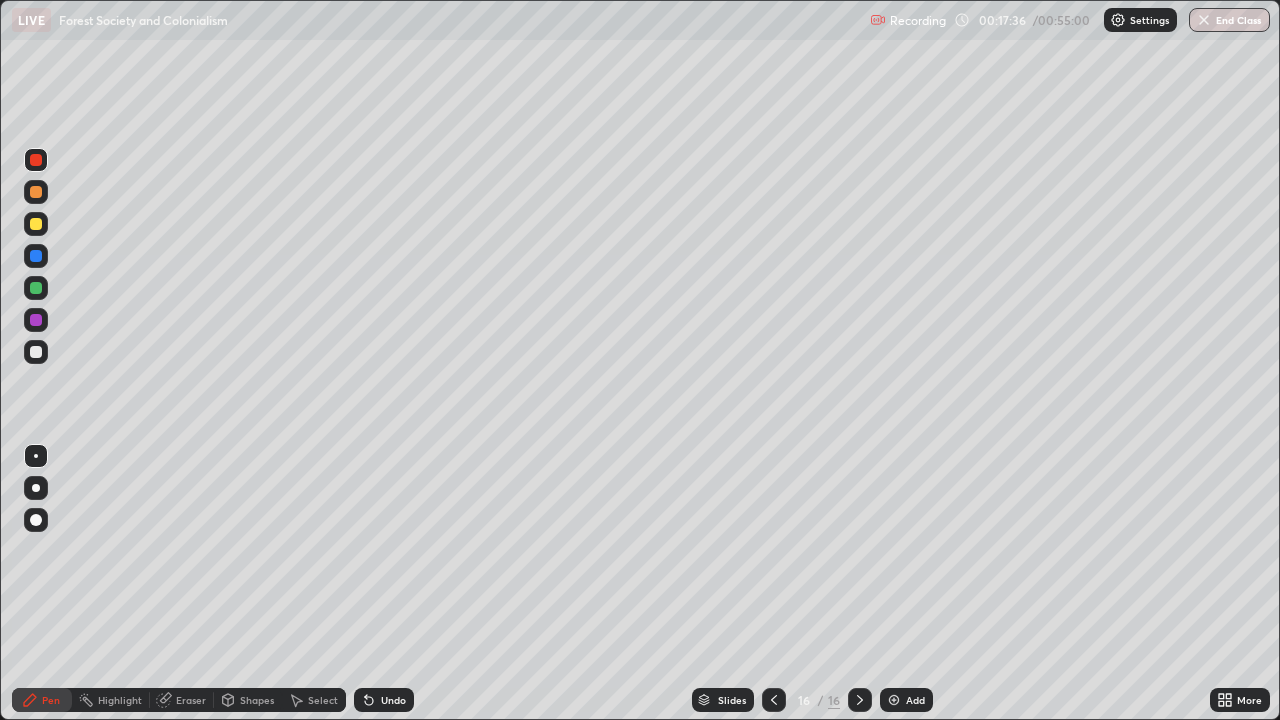 click at bounding box center [36, 224] 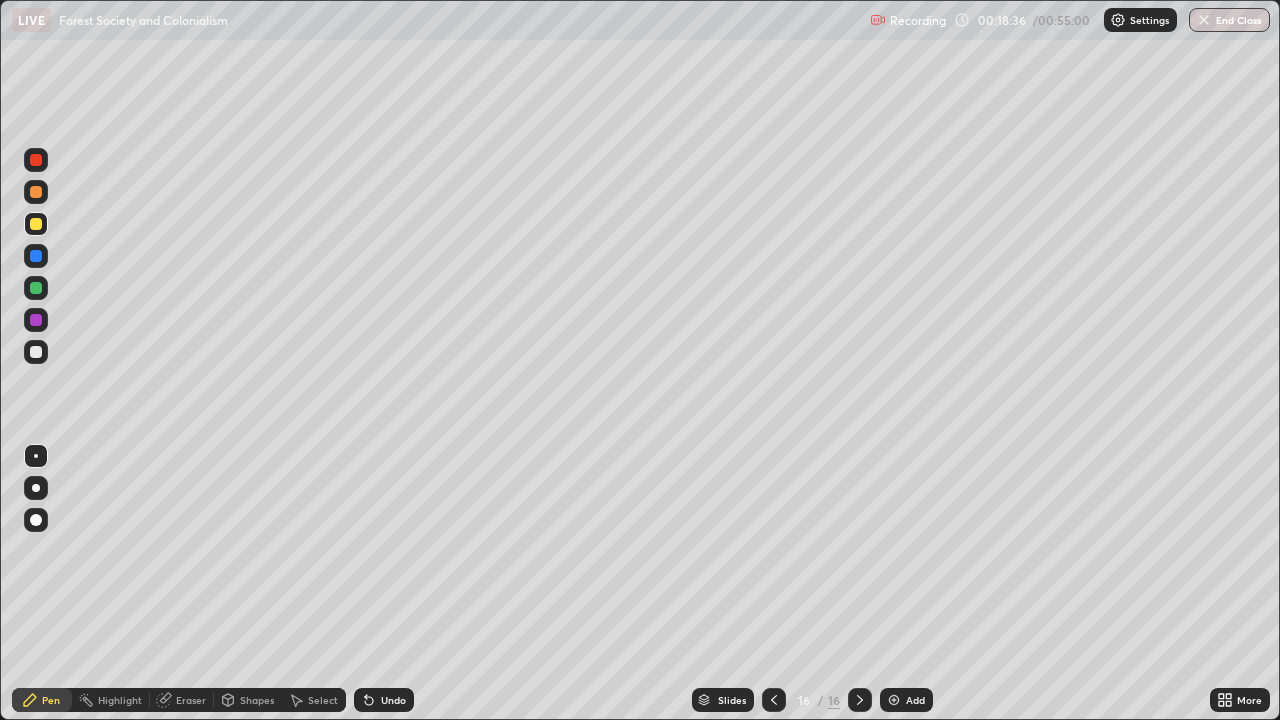 click at bounding box center [36, 288] 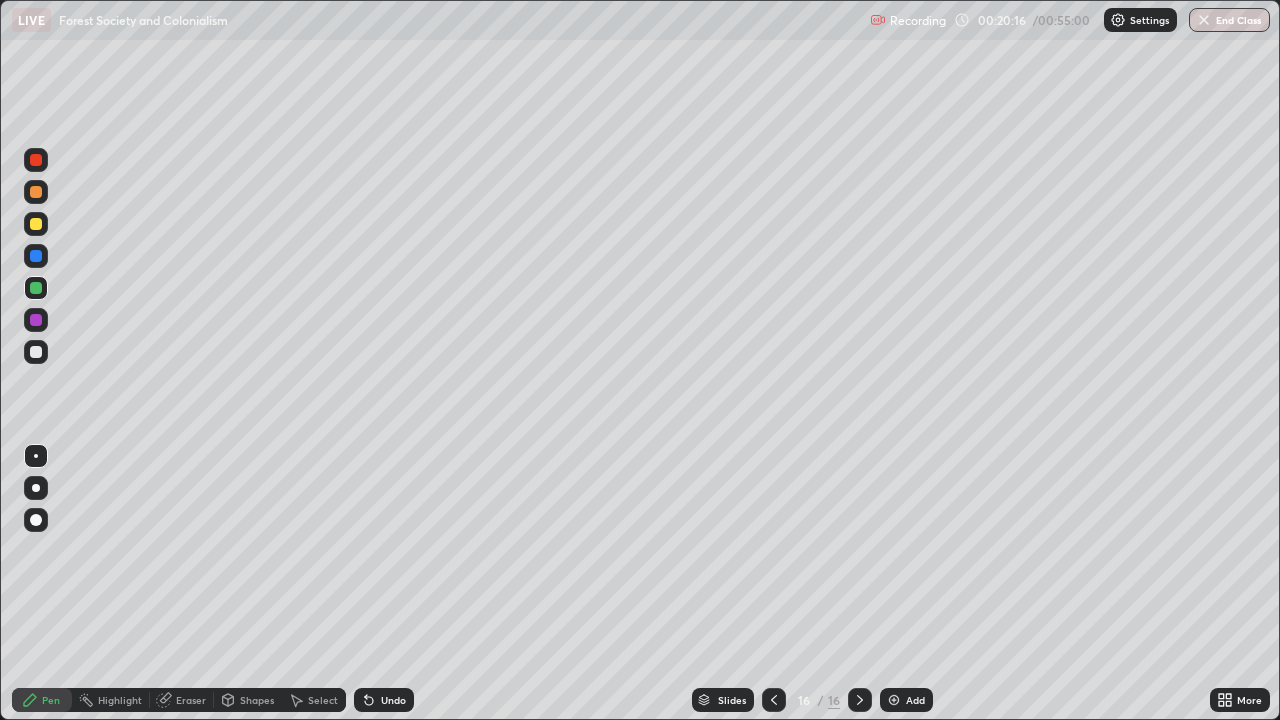click at bounding box center [36, 224] 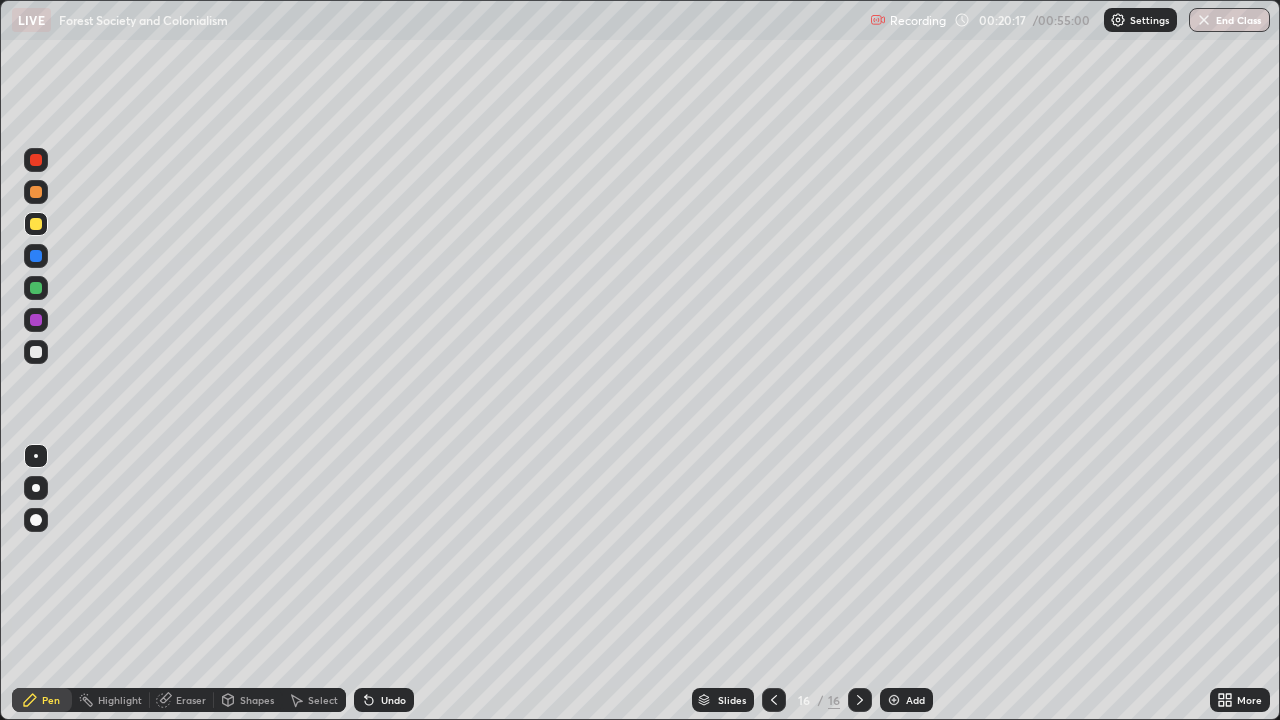 click at bounding box center [36, 192] 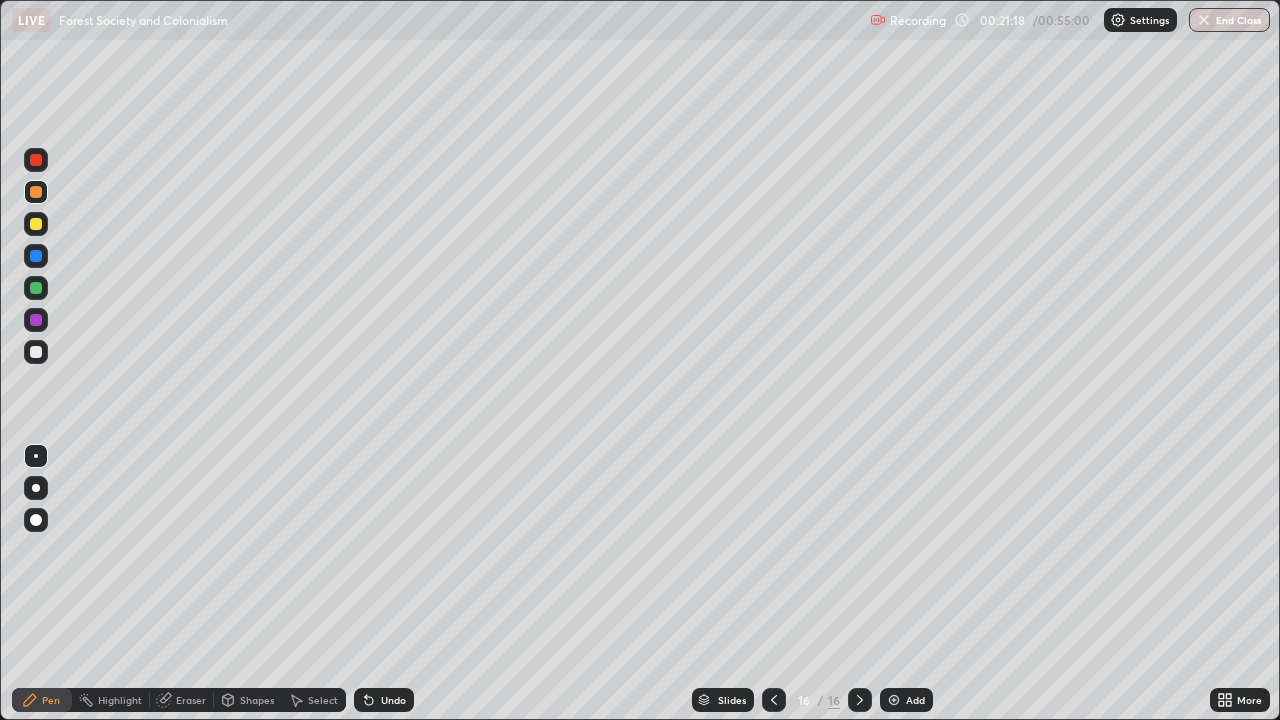 click at bounding box center (36, 288) 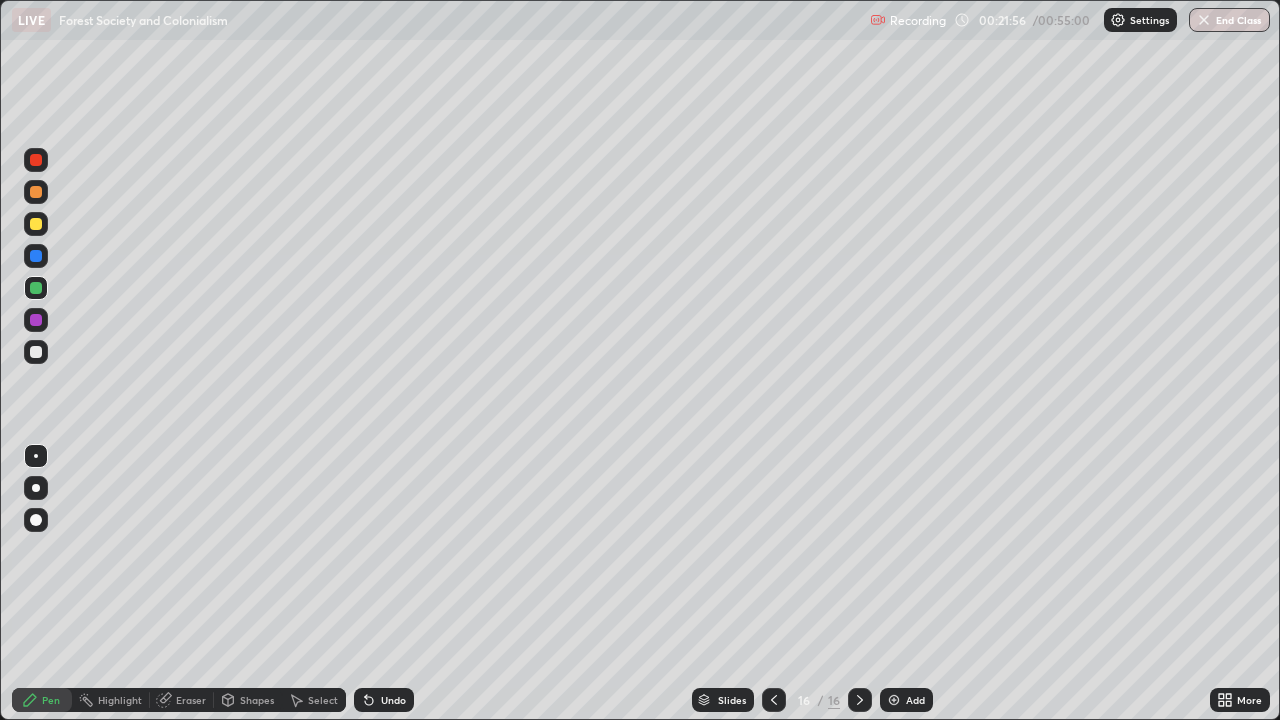 click at bounding box center [36, 352] 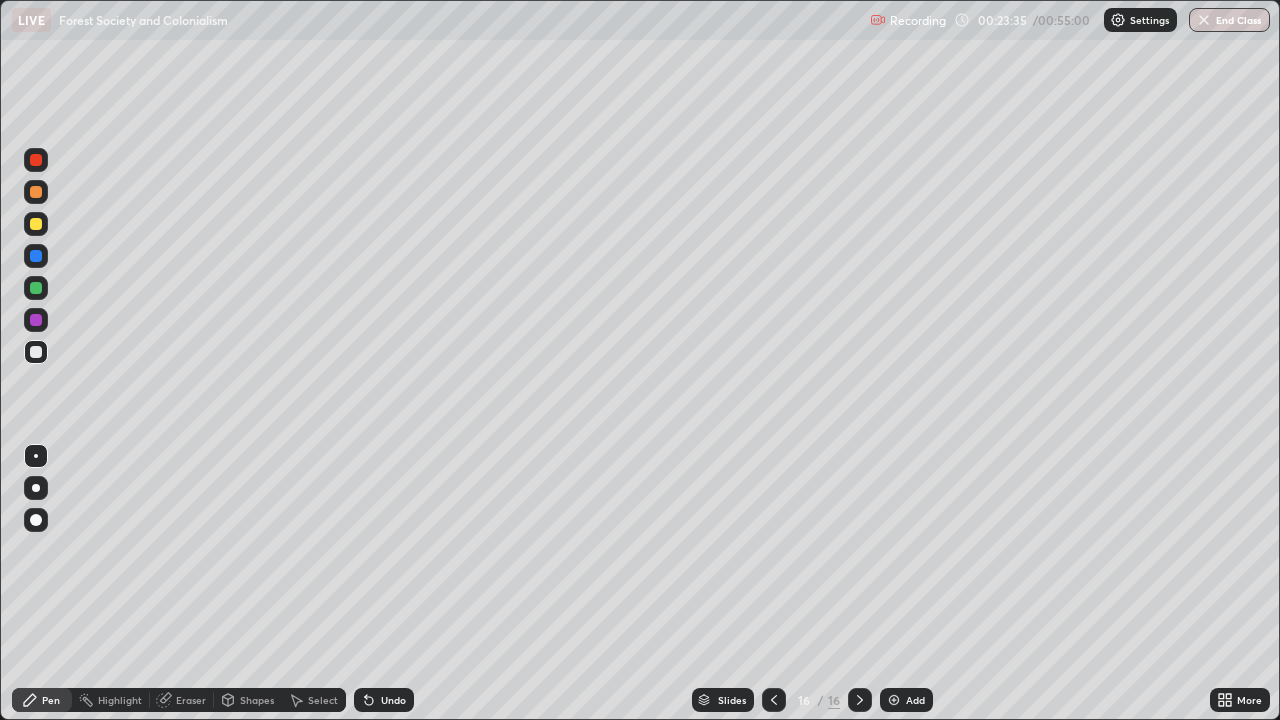 click at bounding box center [36, 288] 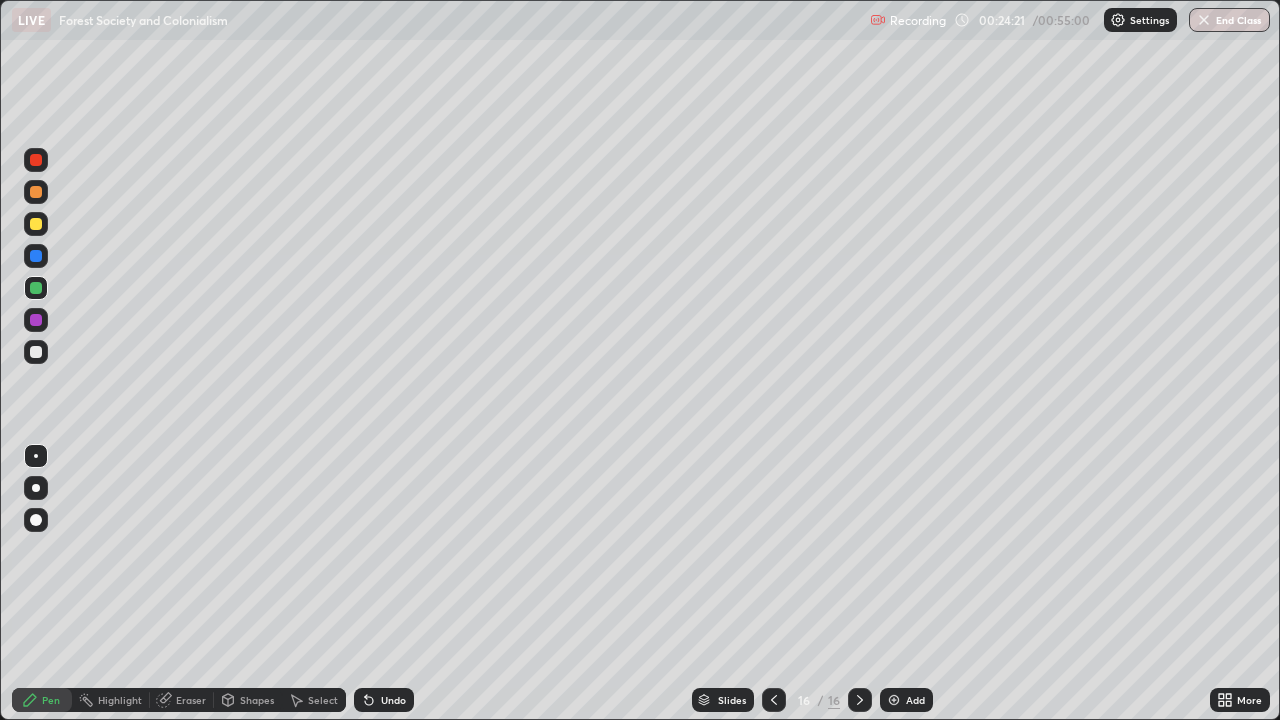 click at bounding box center (36, 352) 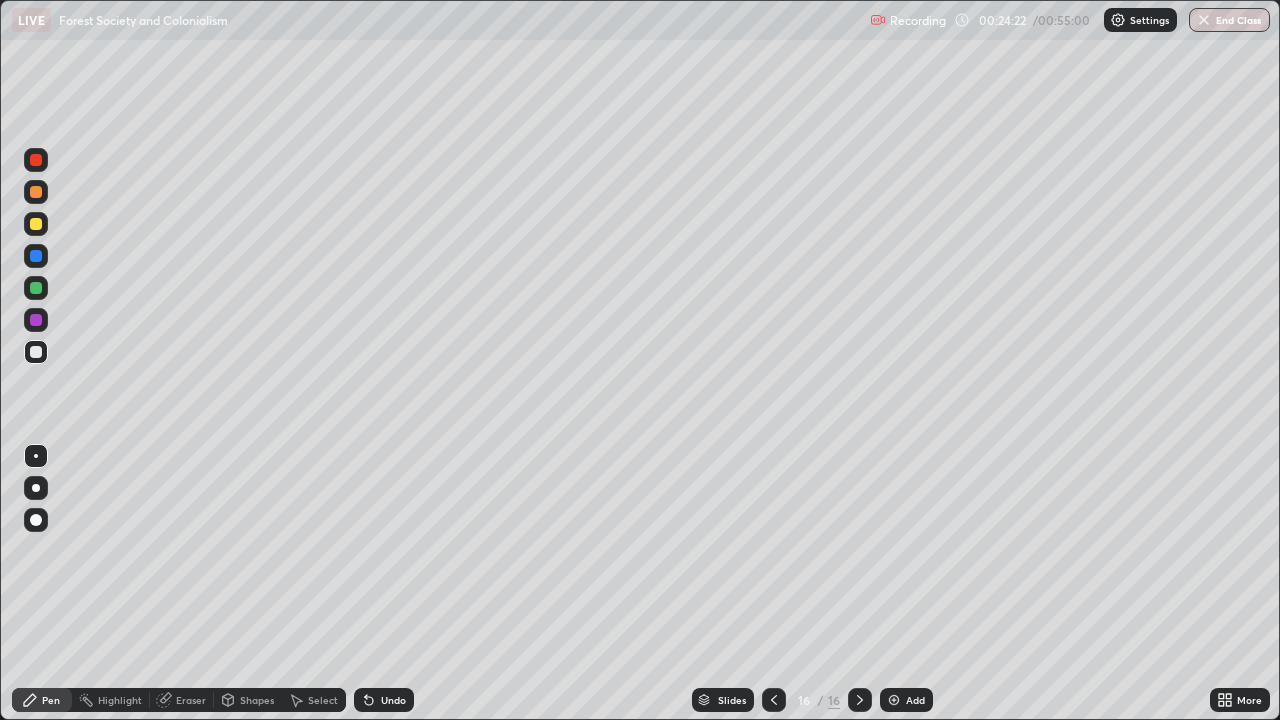 click at bounding box center (36, 224) 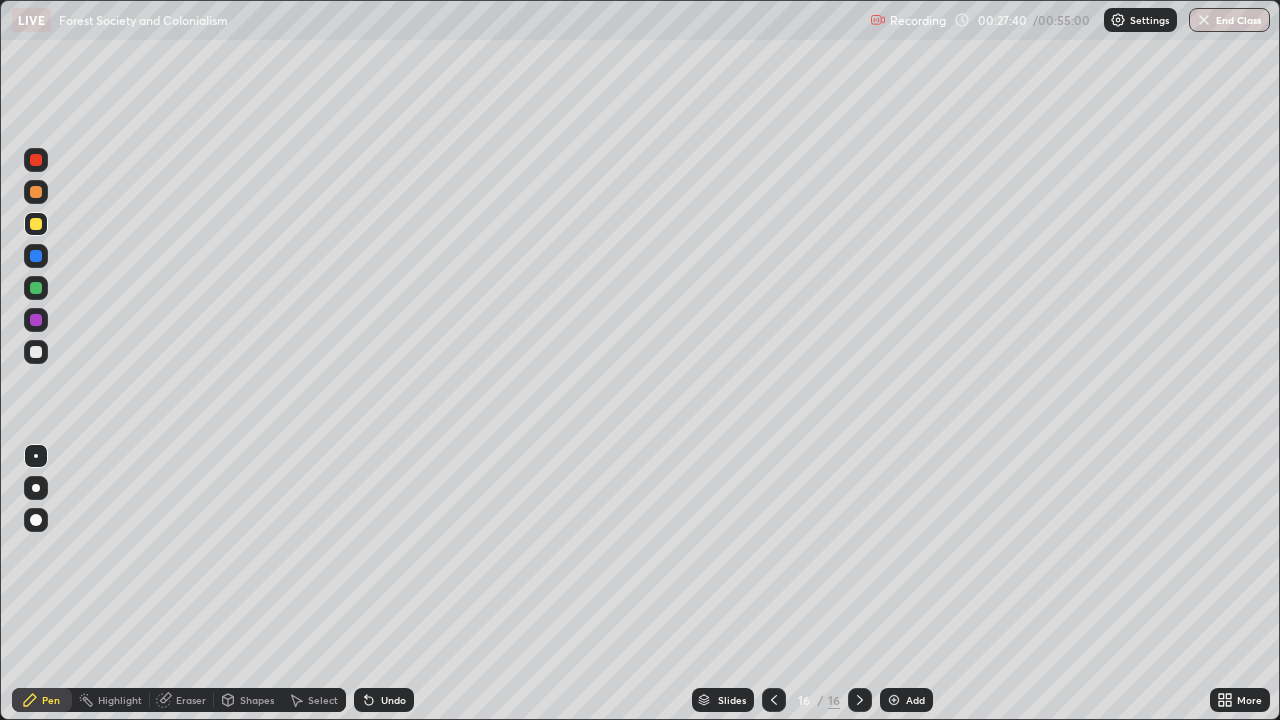click at bounding box center (860, 700) 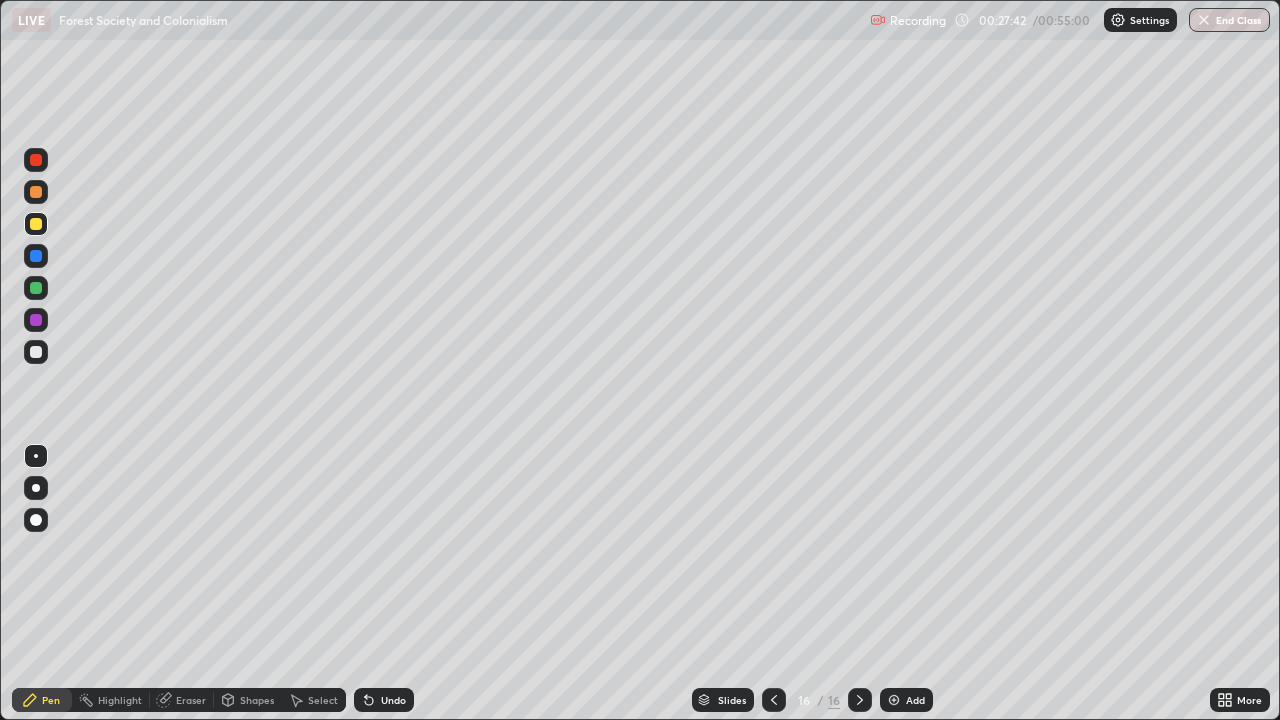 click at bounding box center [894, 700] 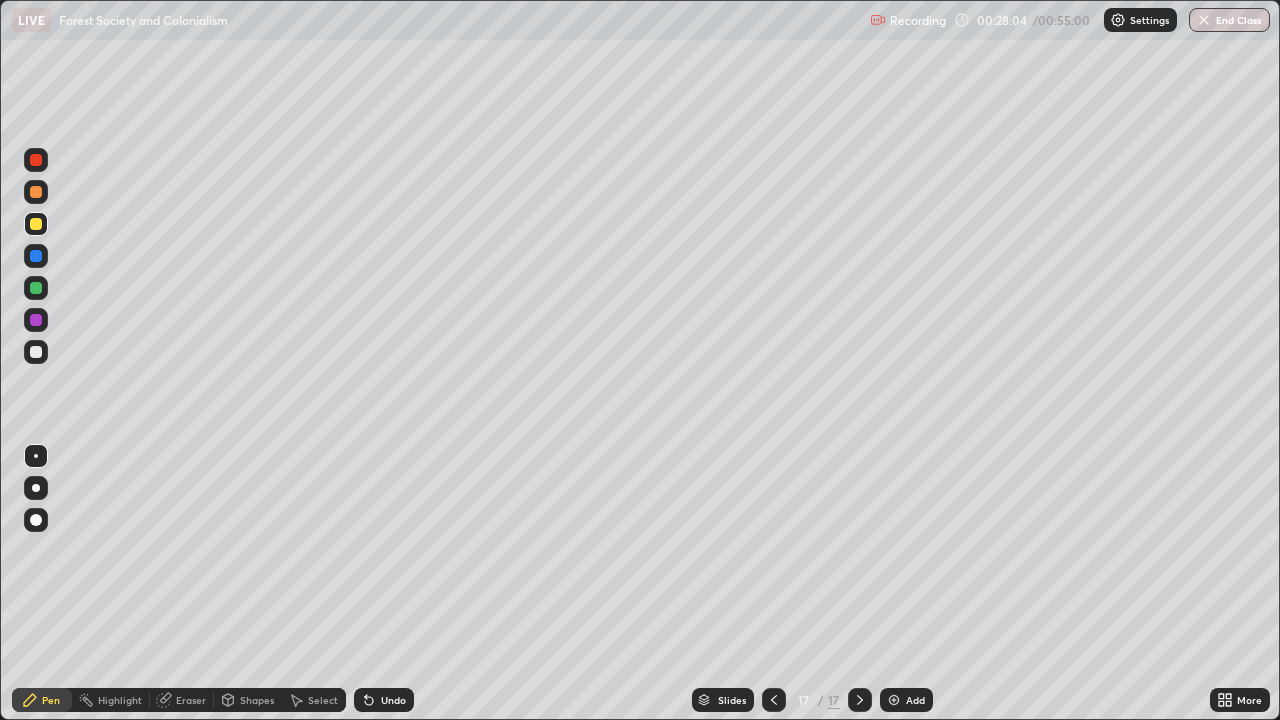 click at bounding box center (36, 352) 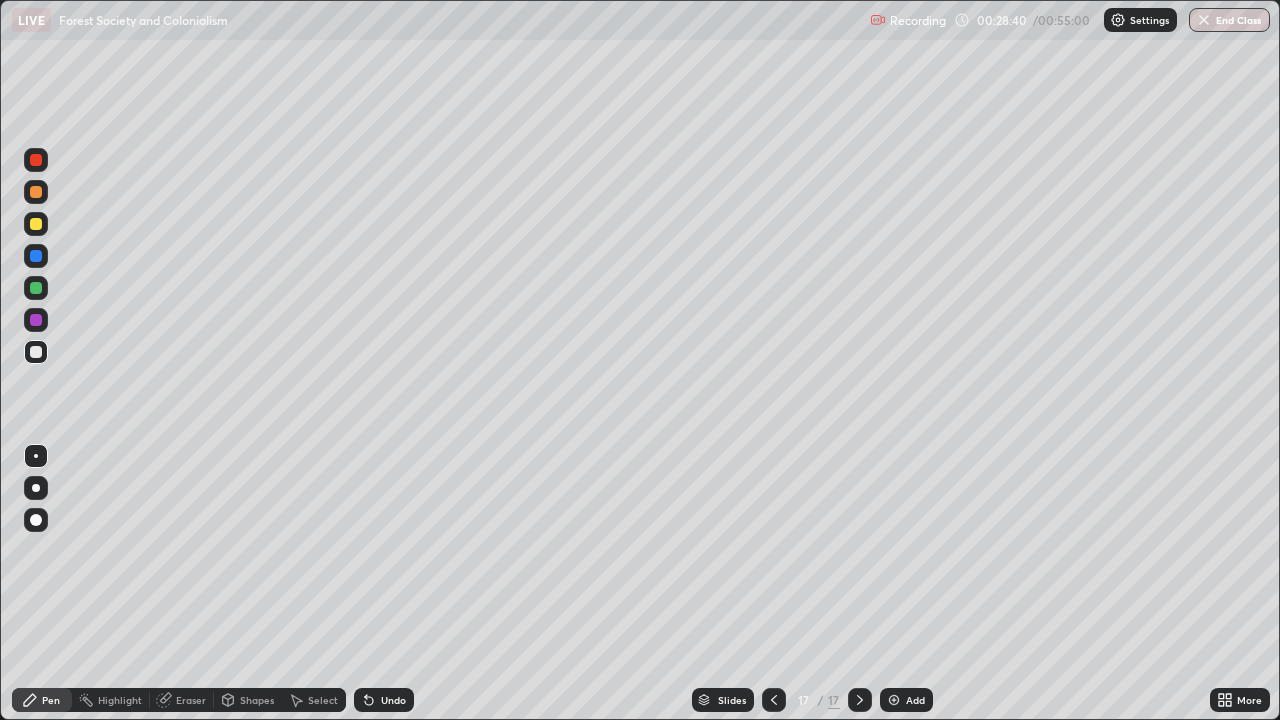 click at bounding box center (36, 288) 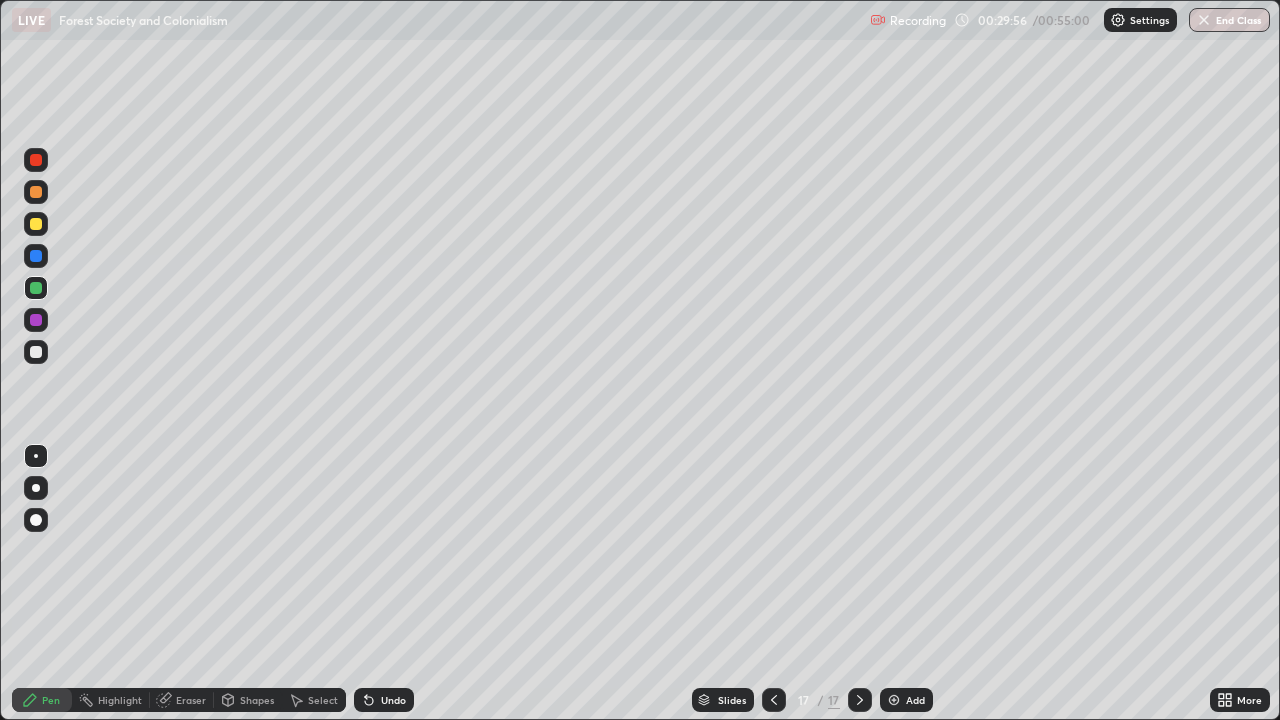 click on "Eraser" at bounding box center (191, 700) 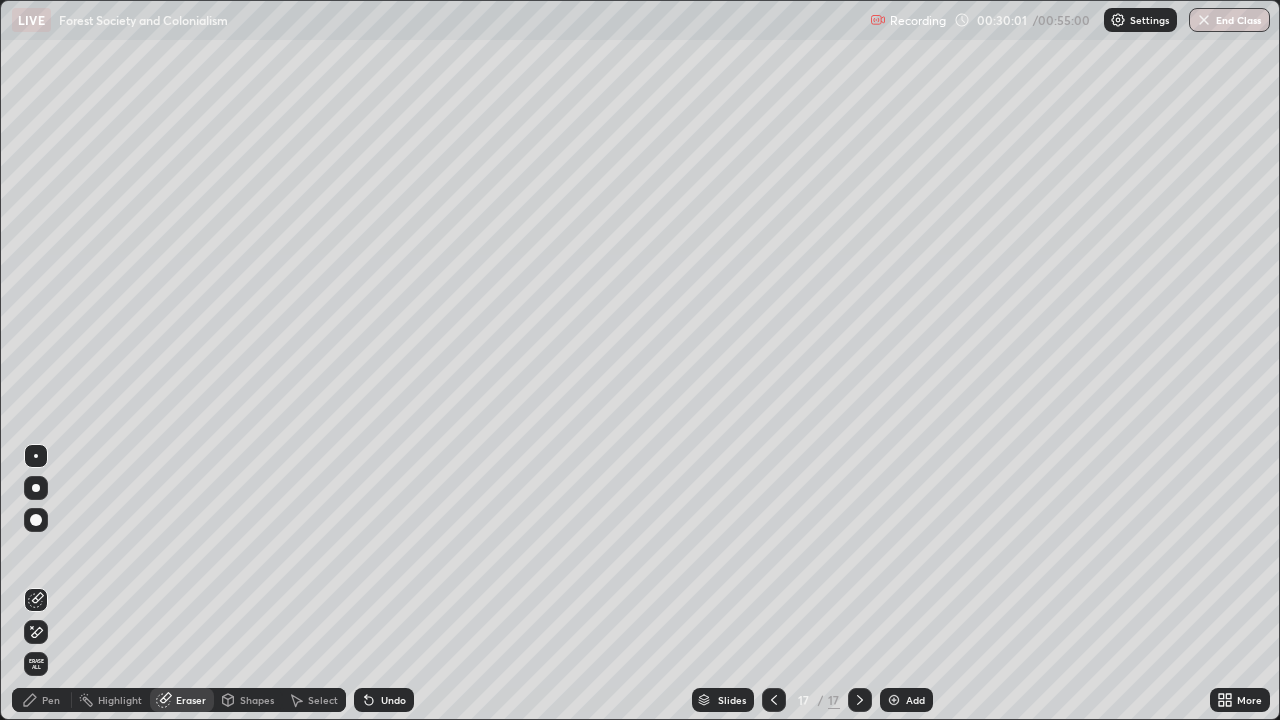 click 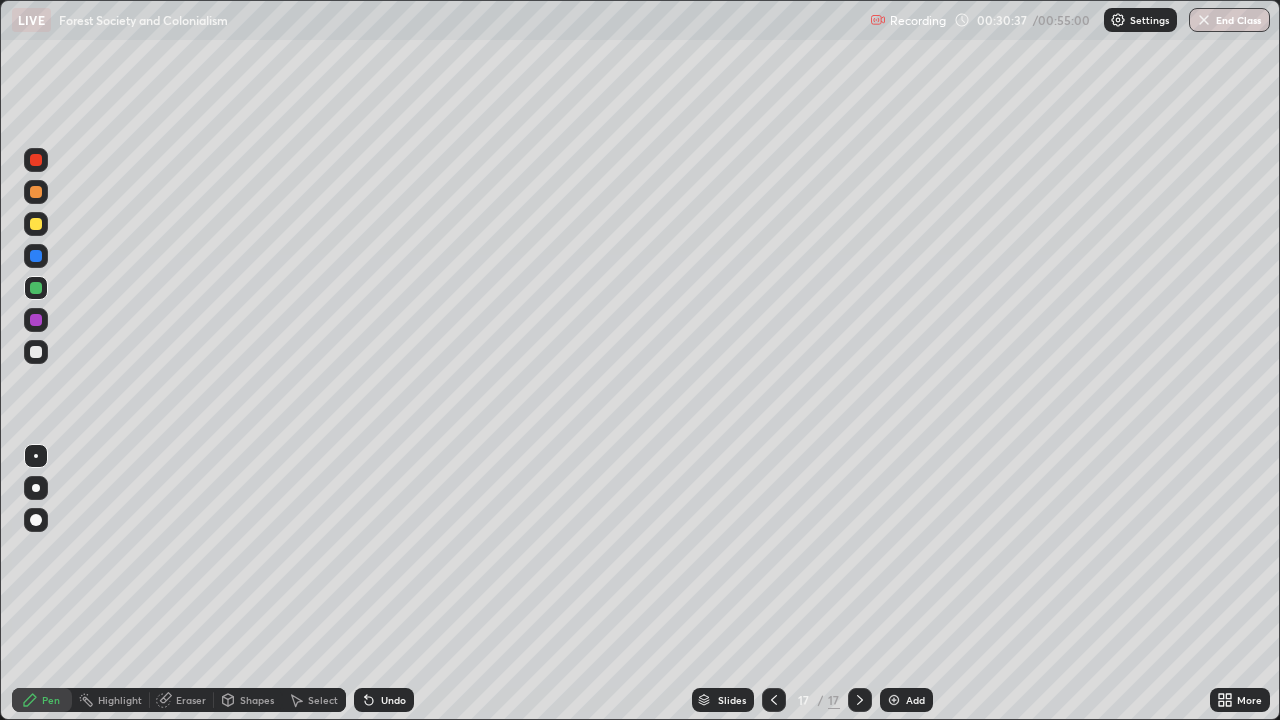 click at bounding box center [36, 352] 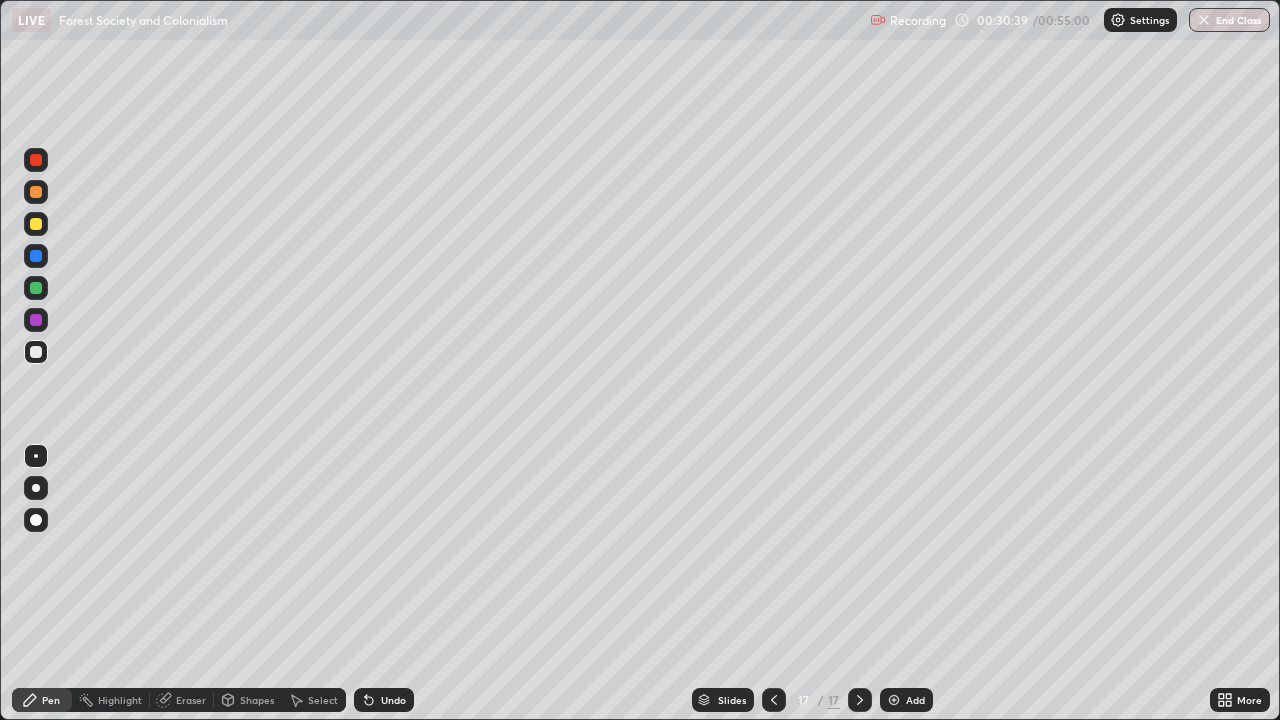 click at bounding box center (36, 320) 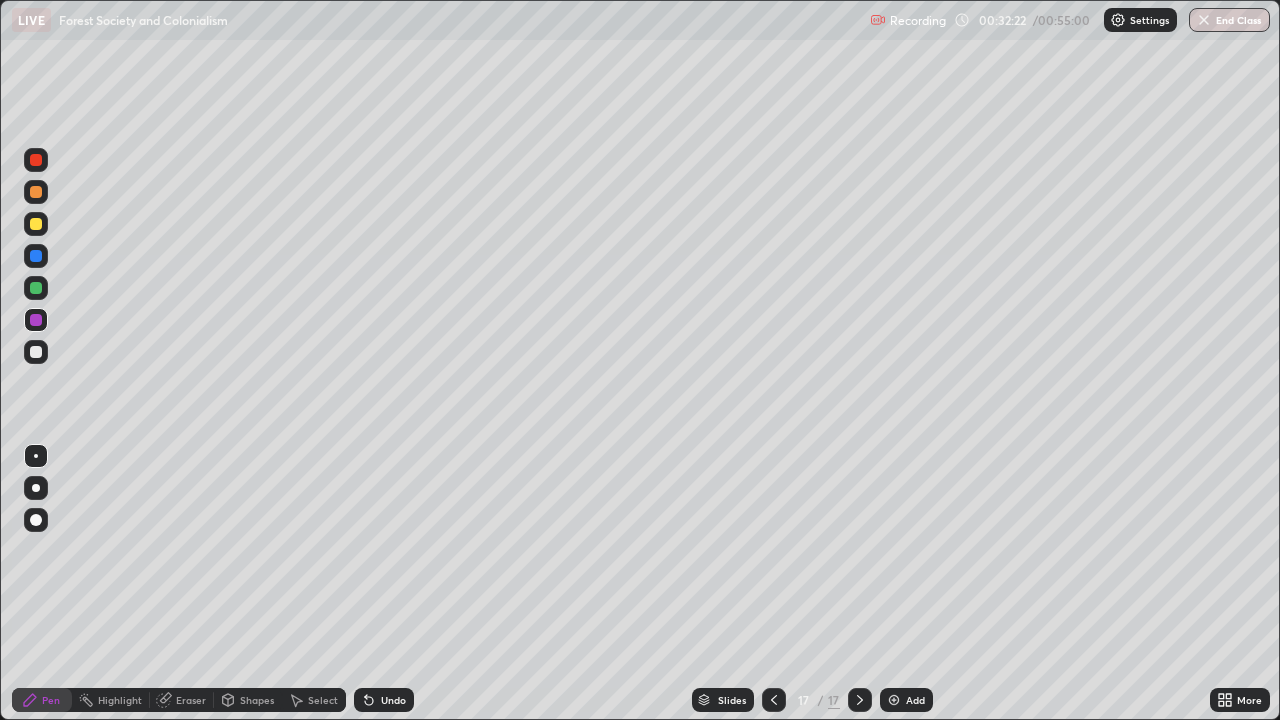 click 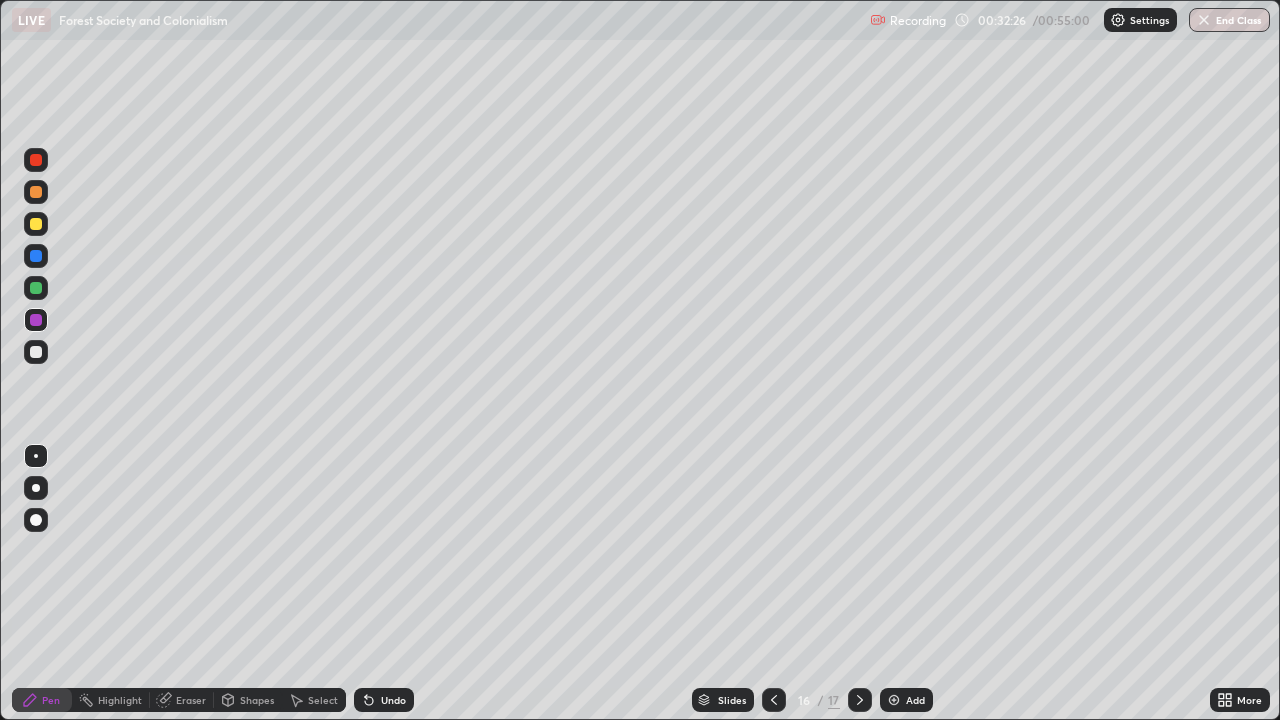 click 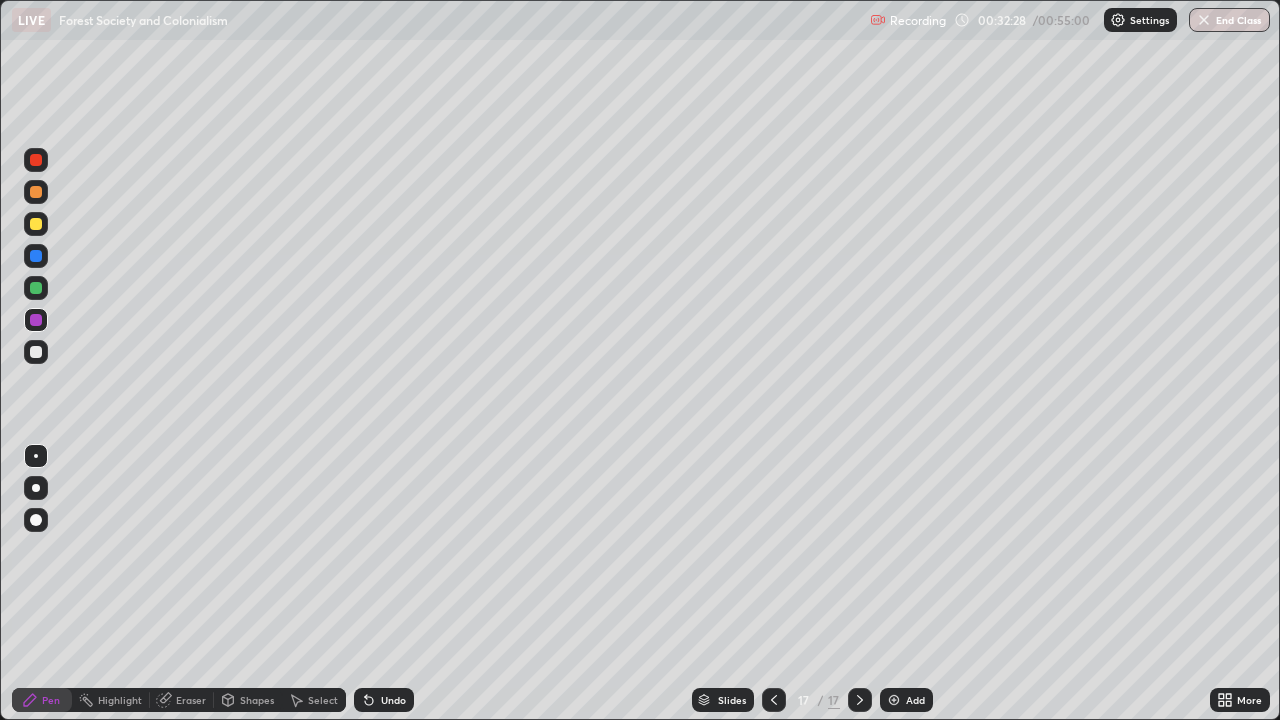 click at bounding box center [36, 256] 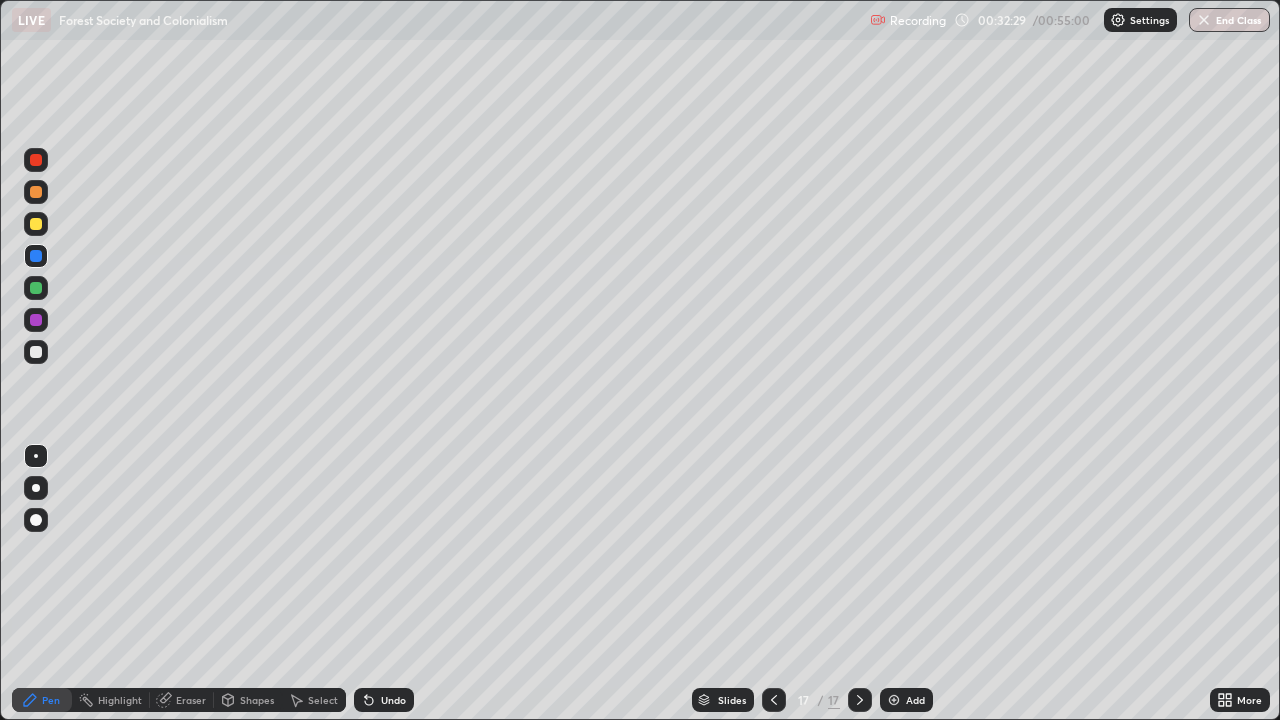 click at bounding box center [36, 224] 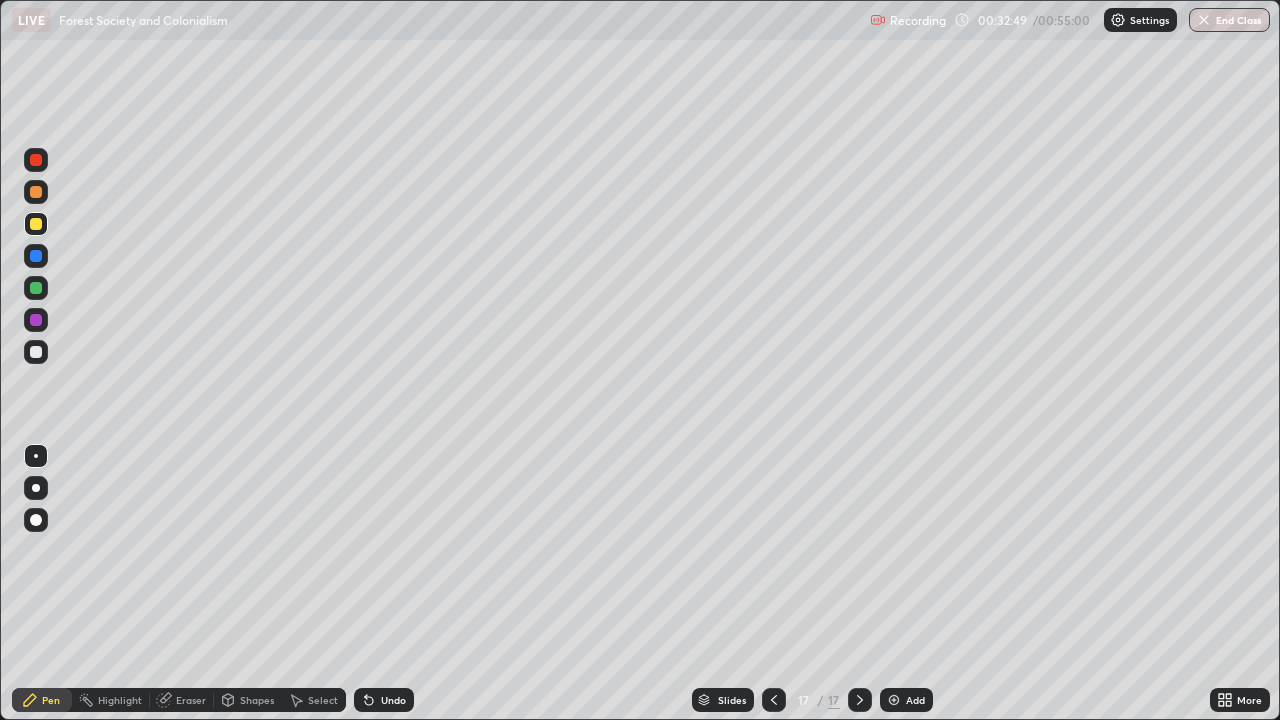 click on "Undo" at bounding box center (393, 700) 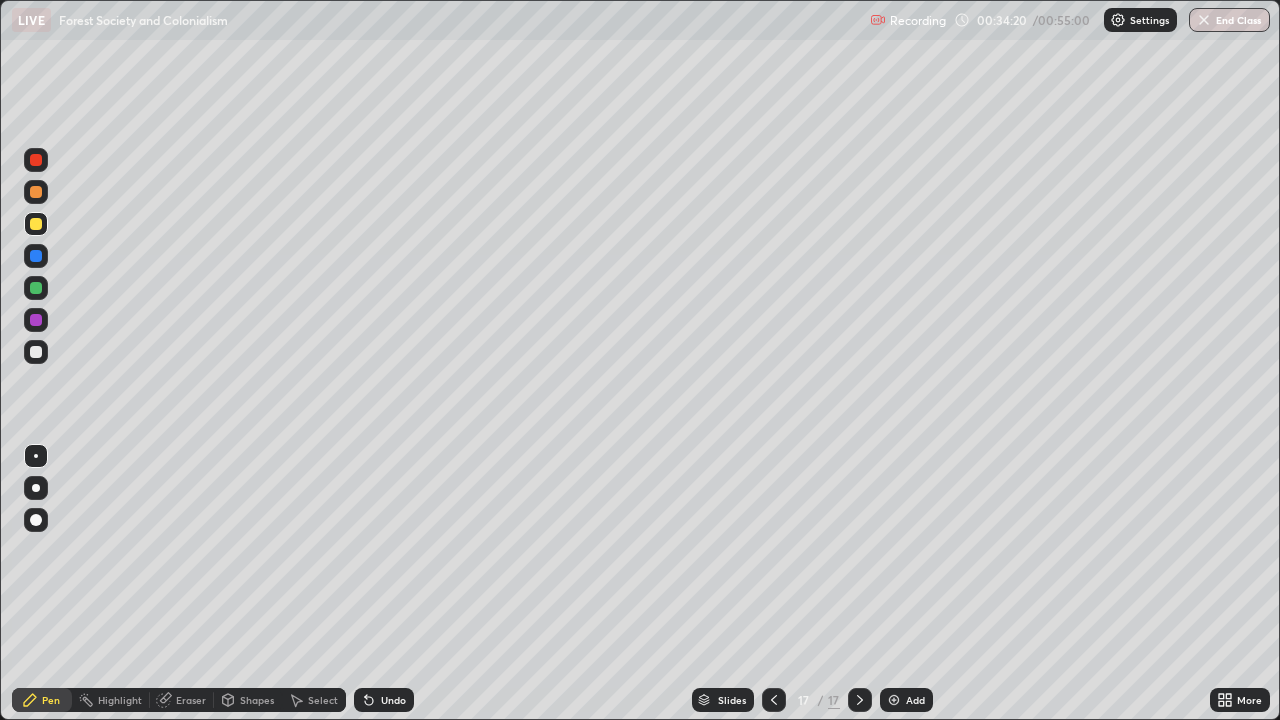 click at bounding box center (36, 288) 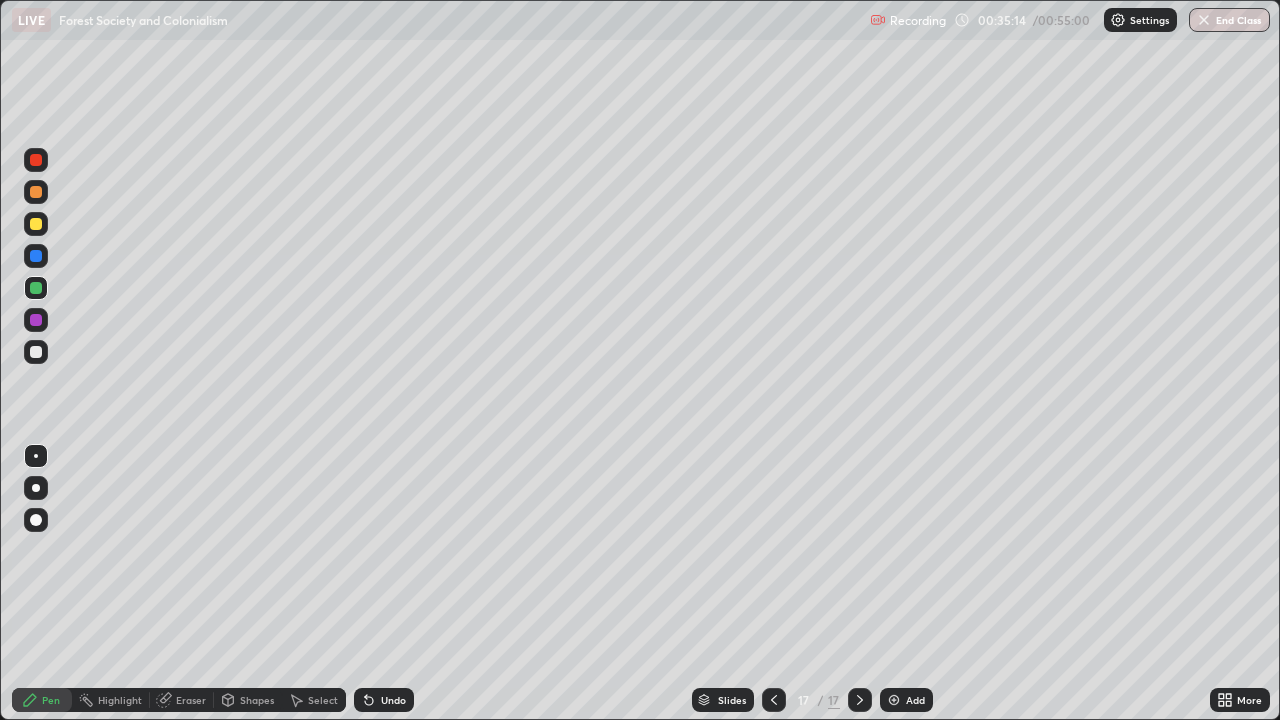 click at bounding box center (894, 700) 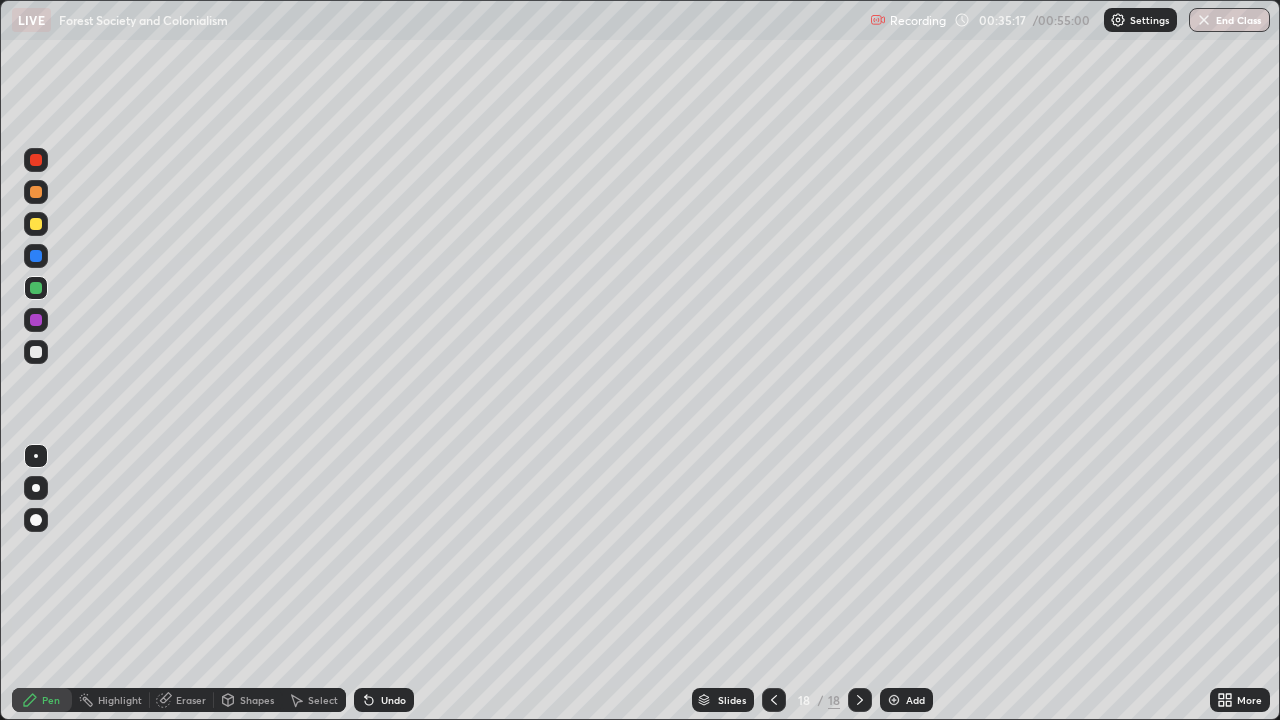 click at bounding box center (36, 224) 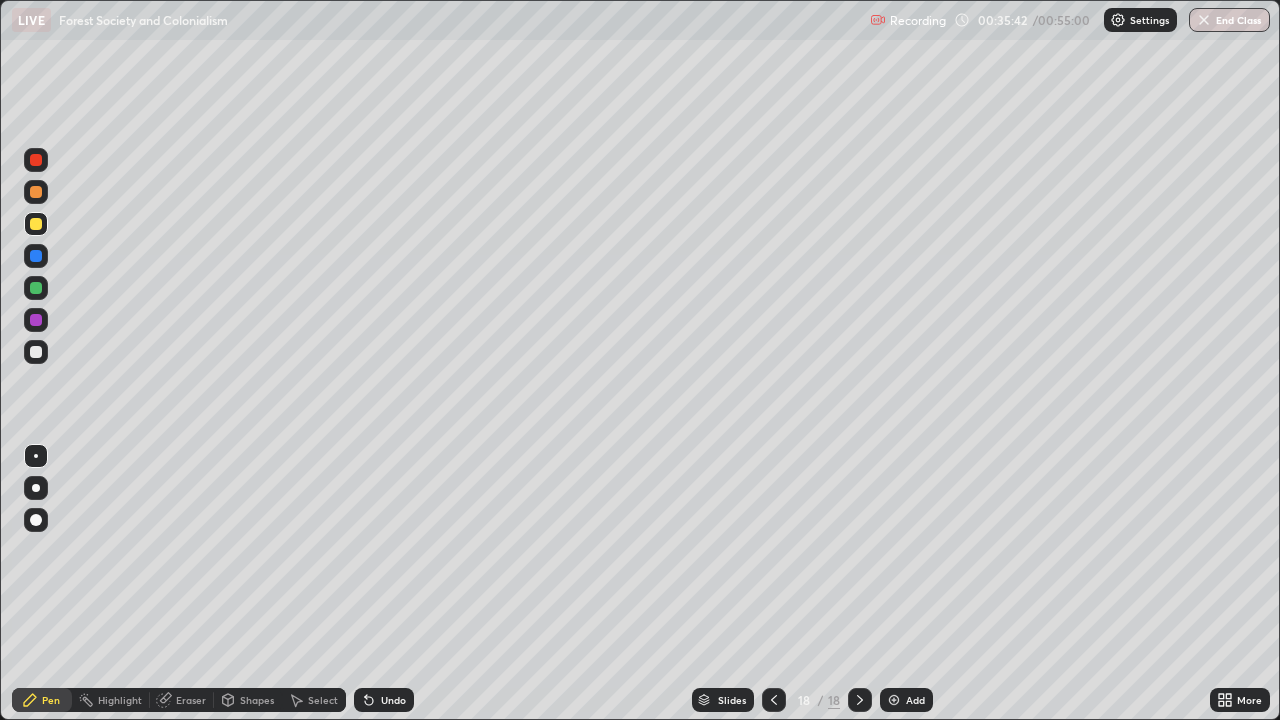 click at bounding box center (36, 288) 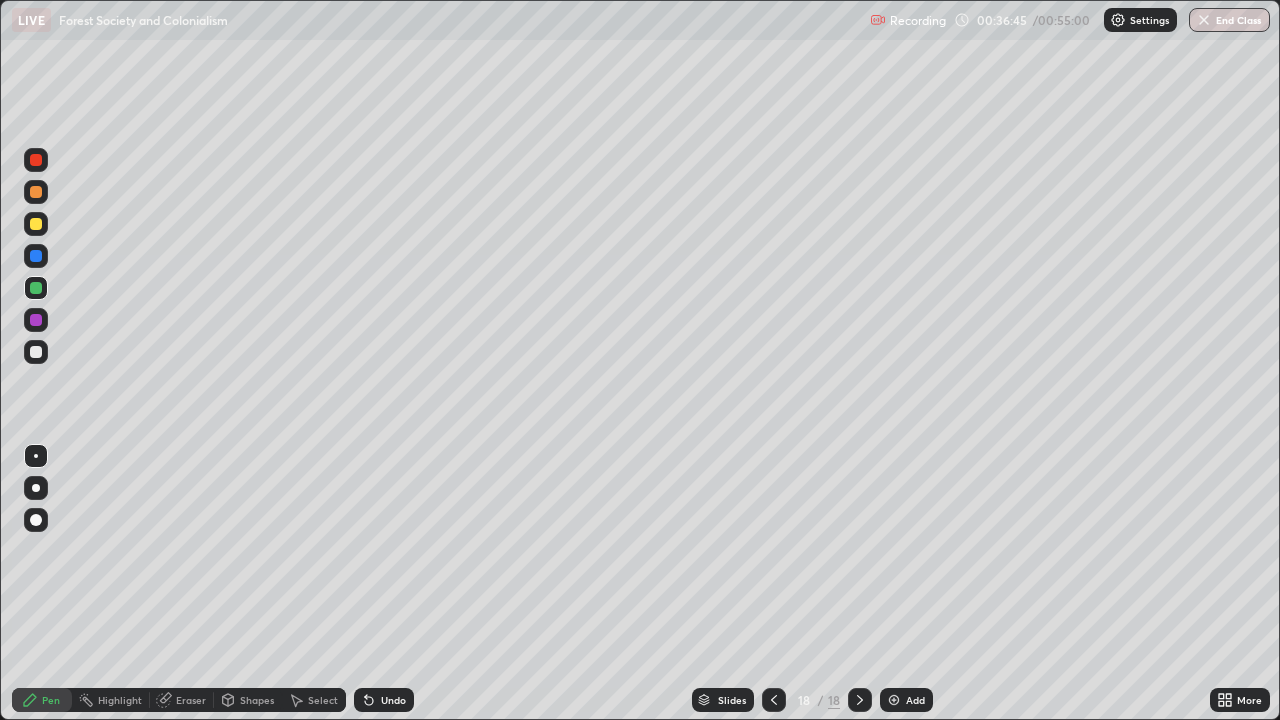 click on "Undo" at bounding box center [384, 700] 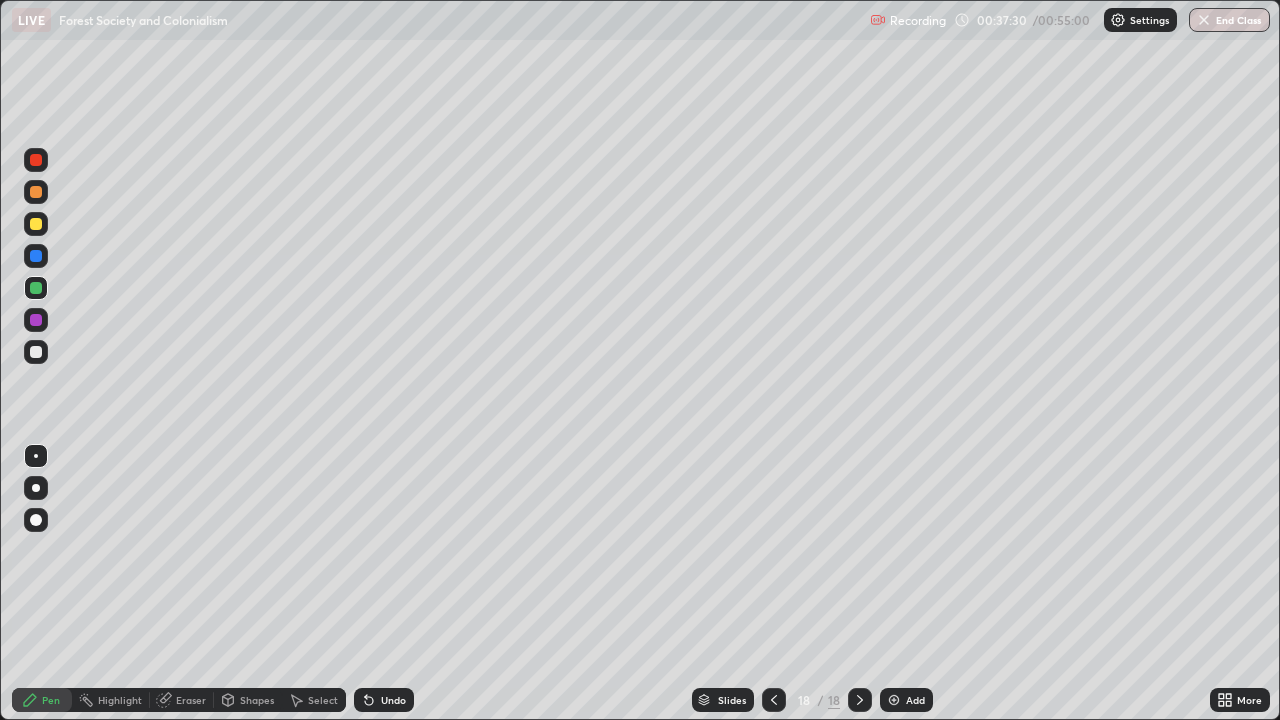 click at bounding box center [36, 224] 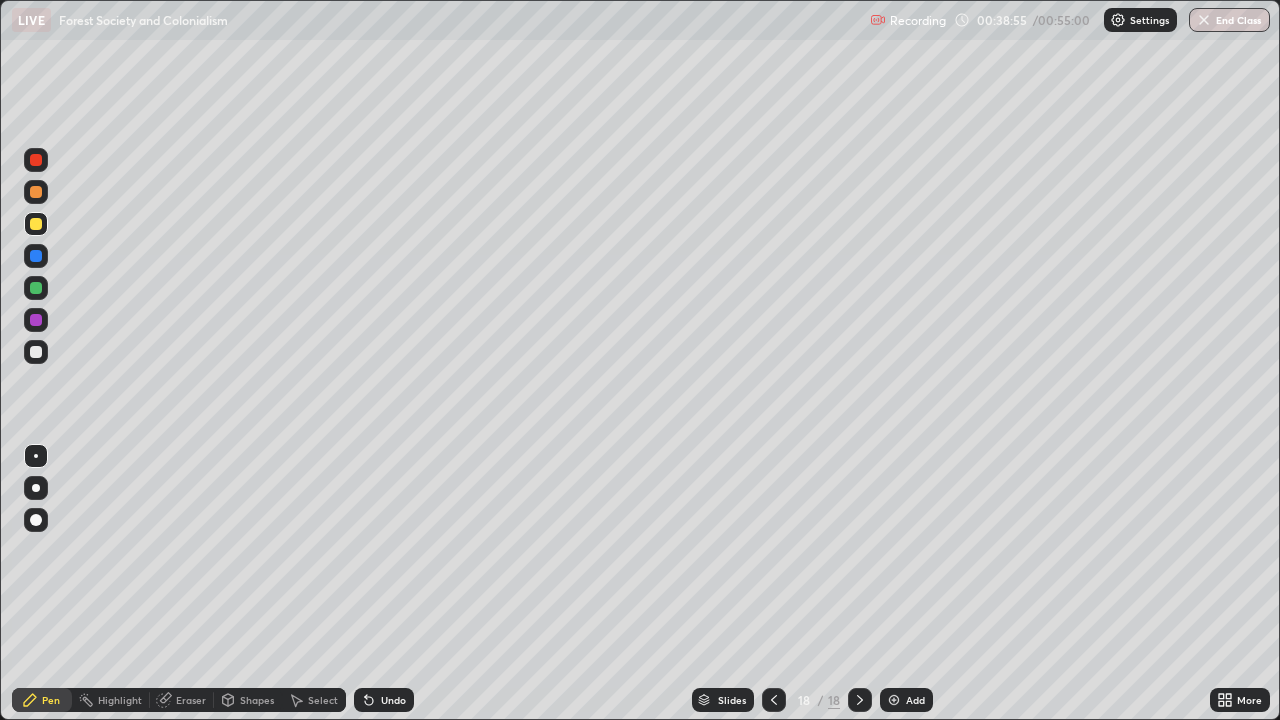 click at bounding box center (36, 352) 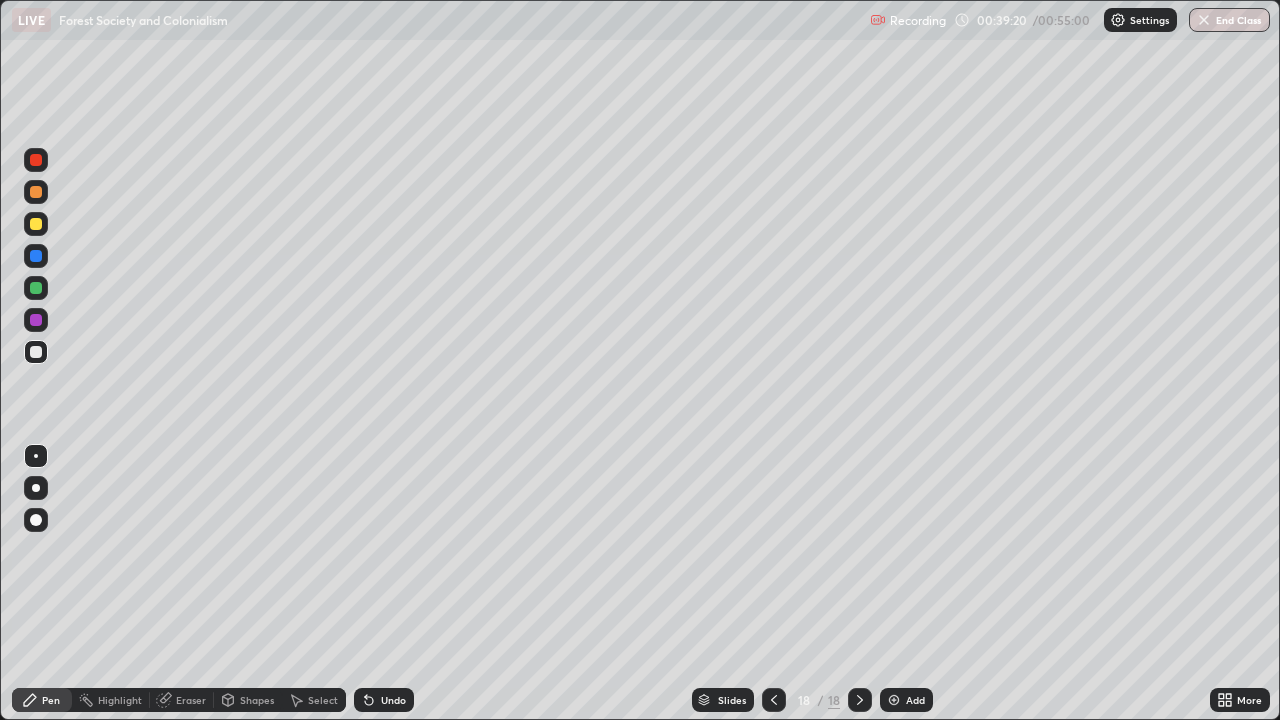 click on "Undo" at bounding box center [384, 700] 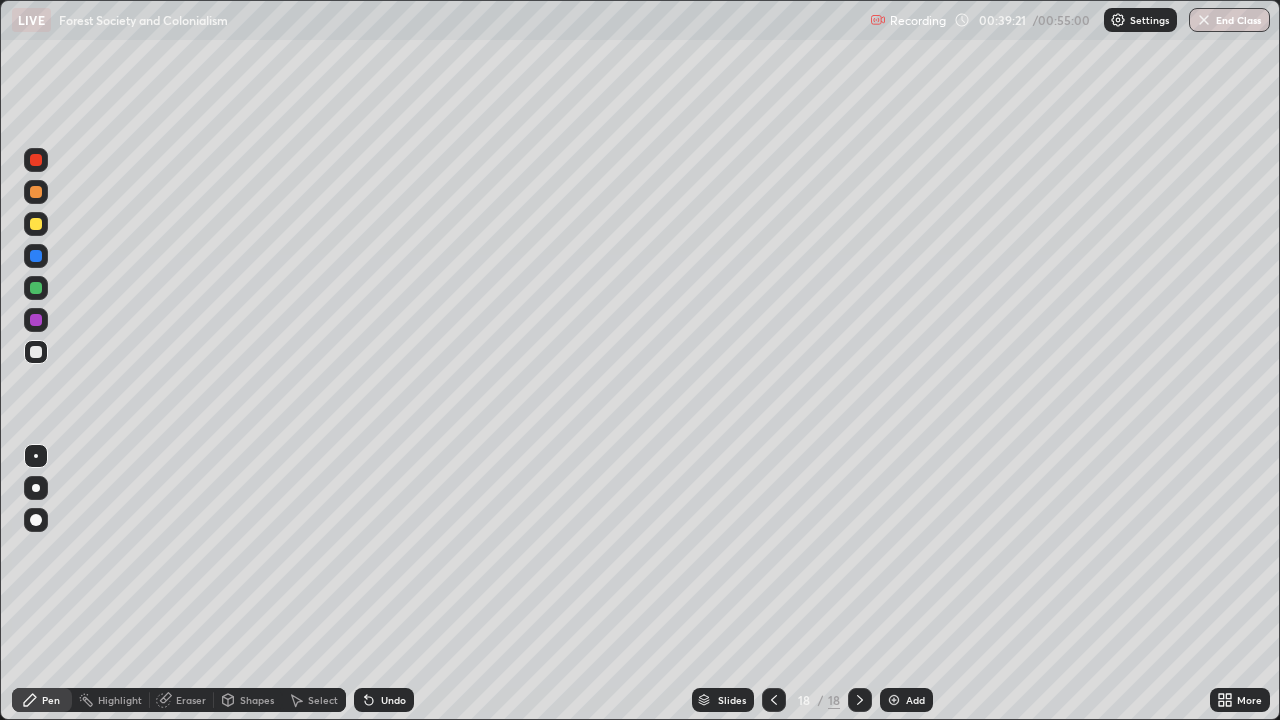 click 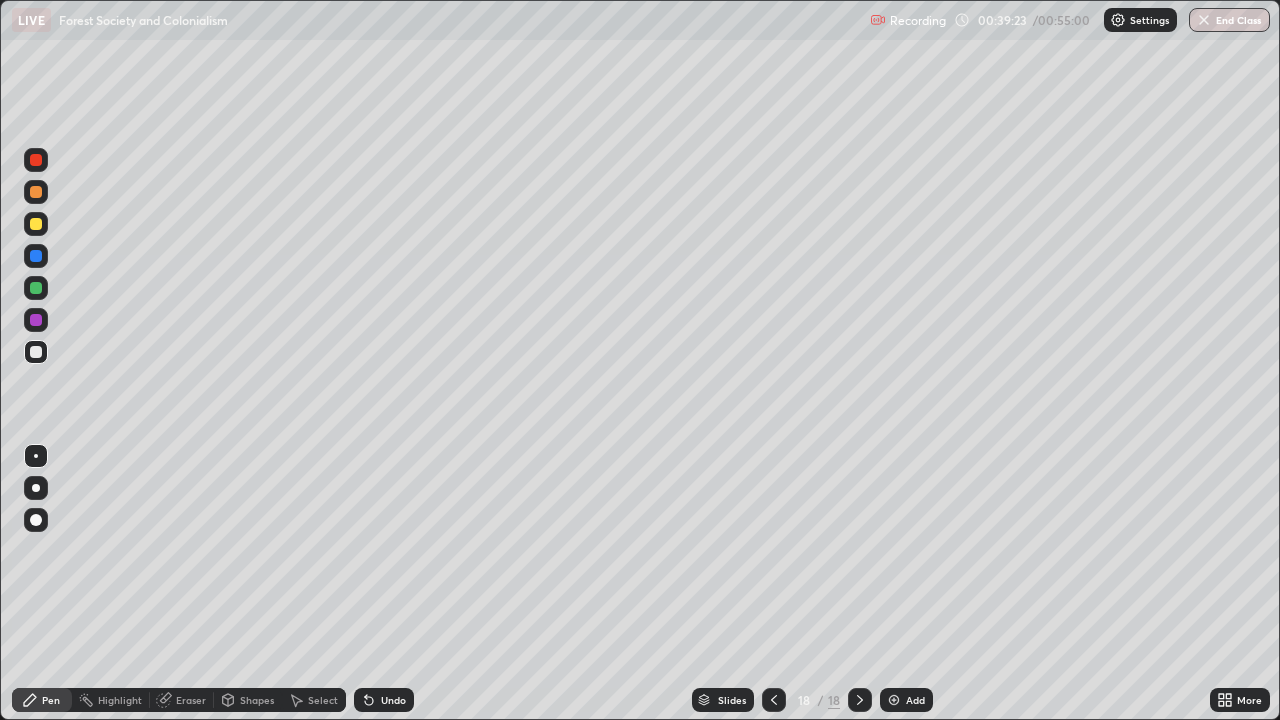 click on "Undo" at bounding box center (384, 700) 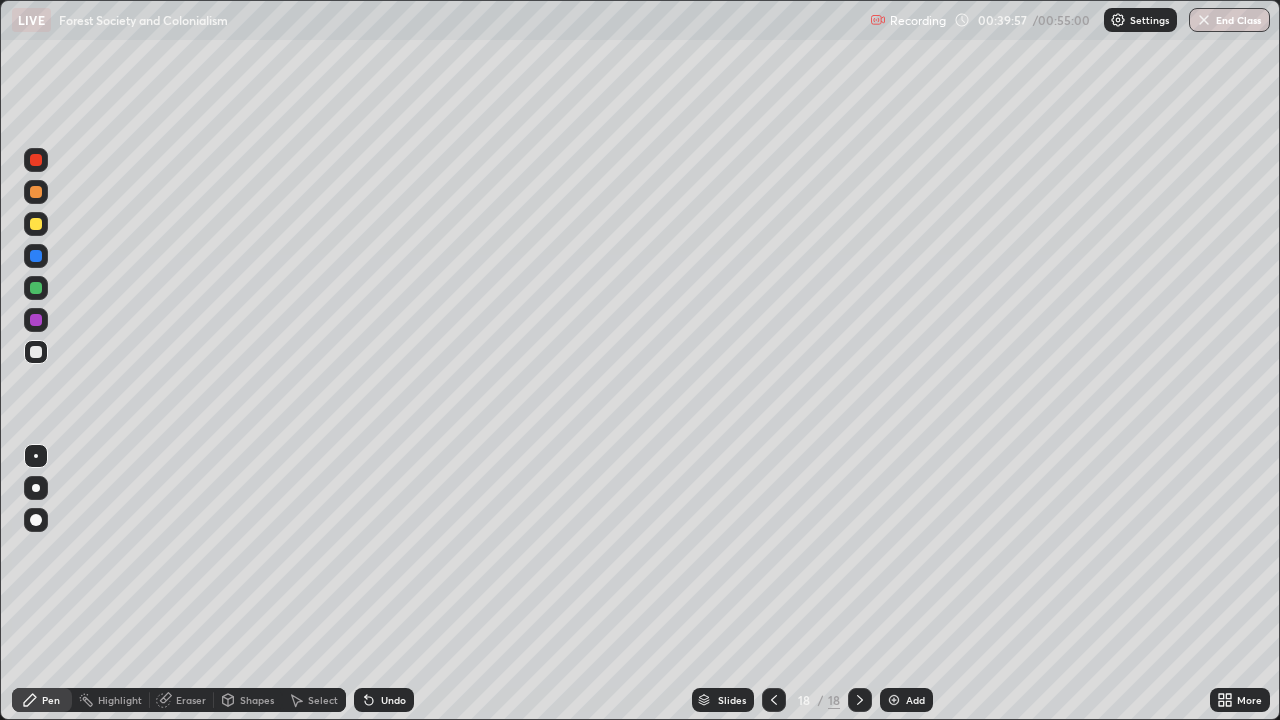 click at bounding box center (36, 192) 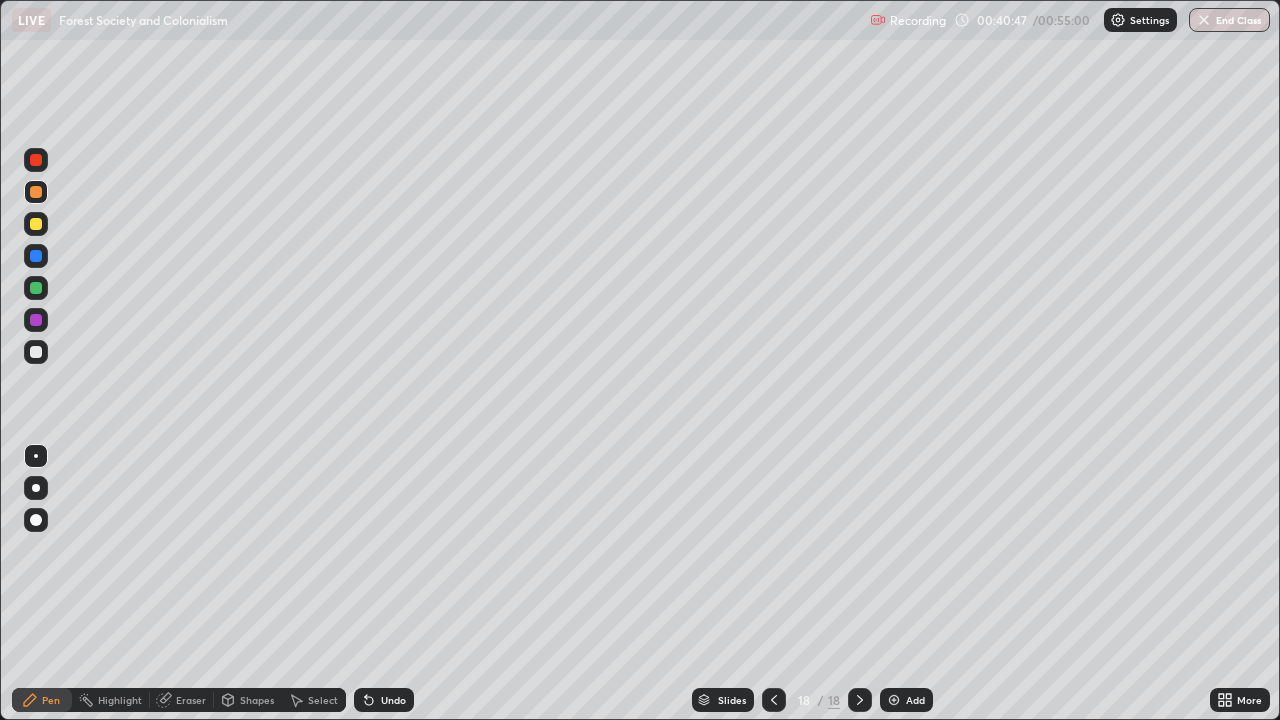 click on "Eraser" at bounding box center (191, 700) 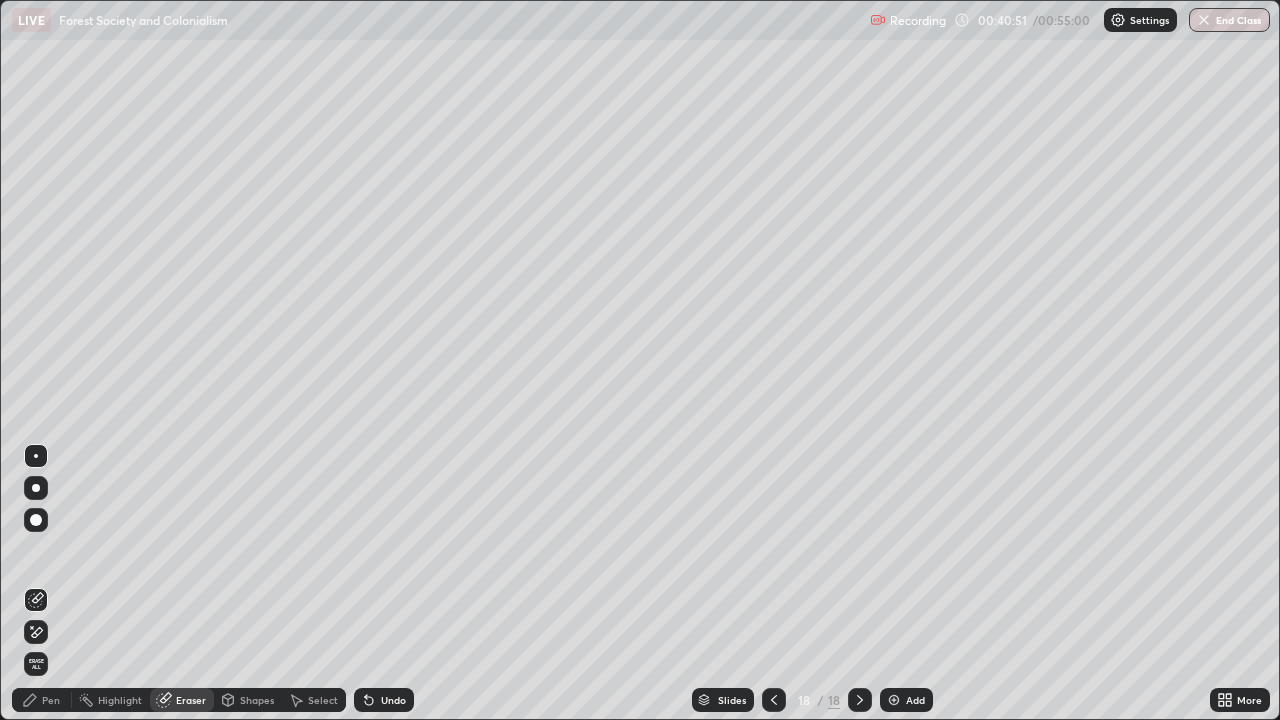 click on "Pen" at bounding box center [51, 700] 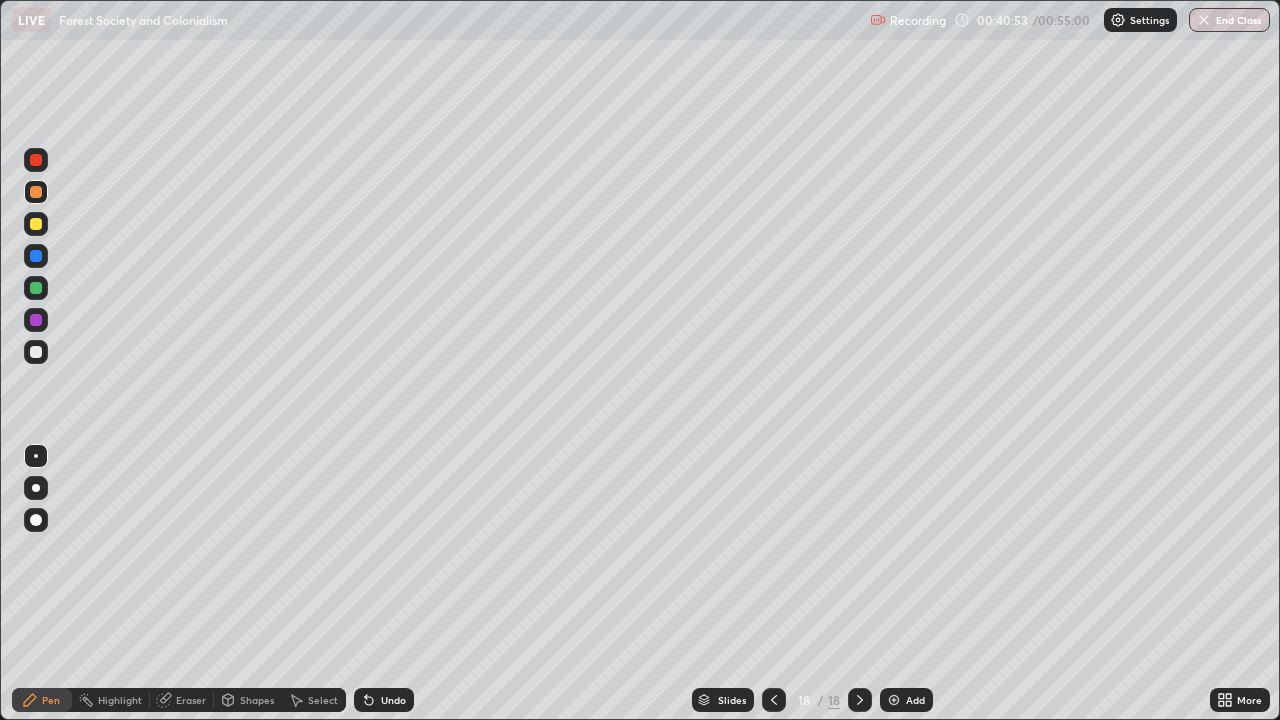 click at bounding box center (36, 288) 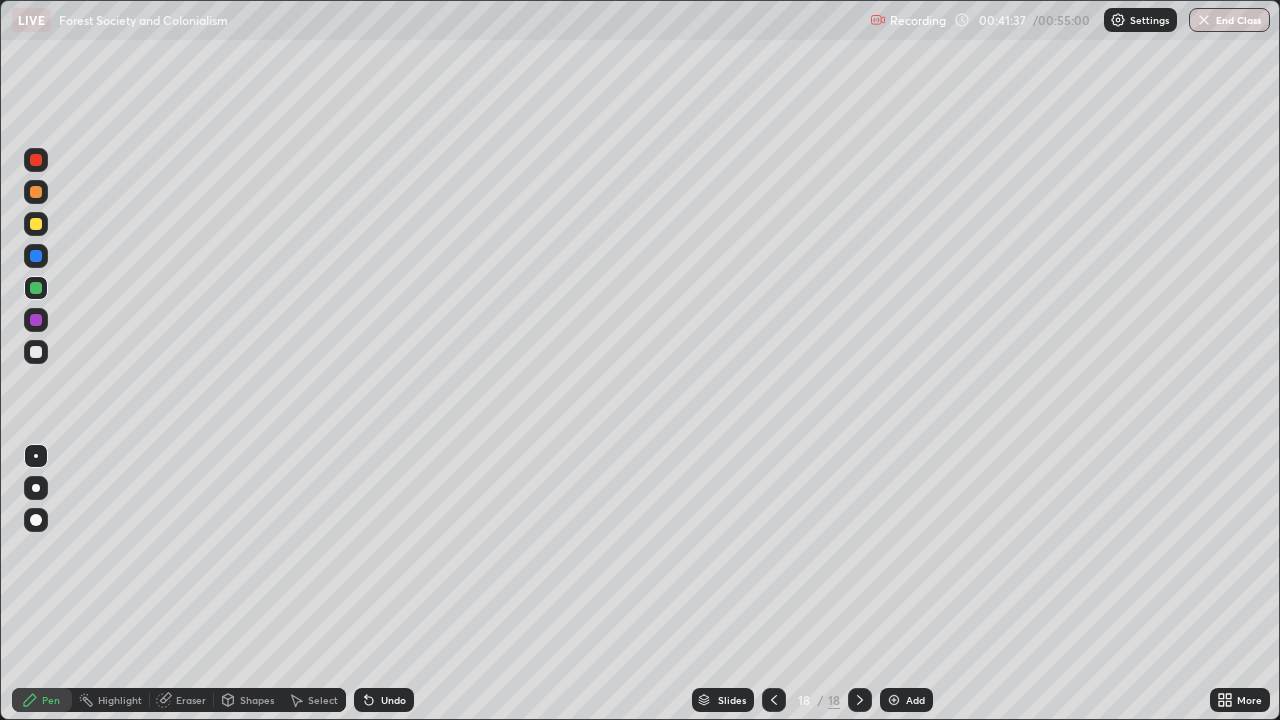 click on "Undo" at bounding box center [384, 700] 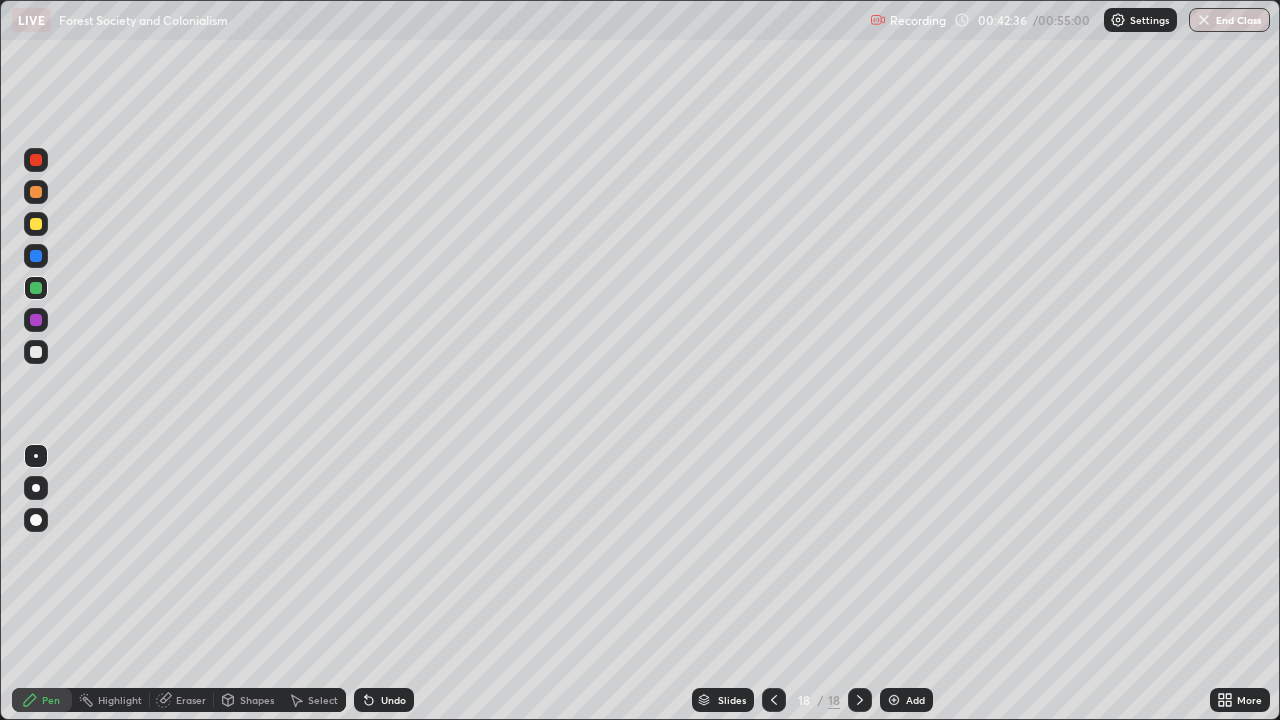 click at bounding box center (36, 224) 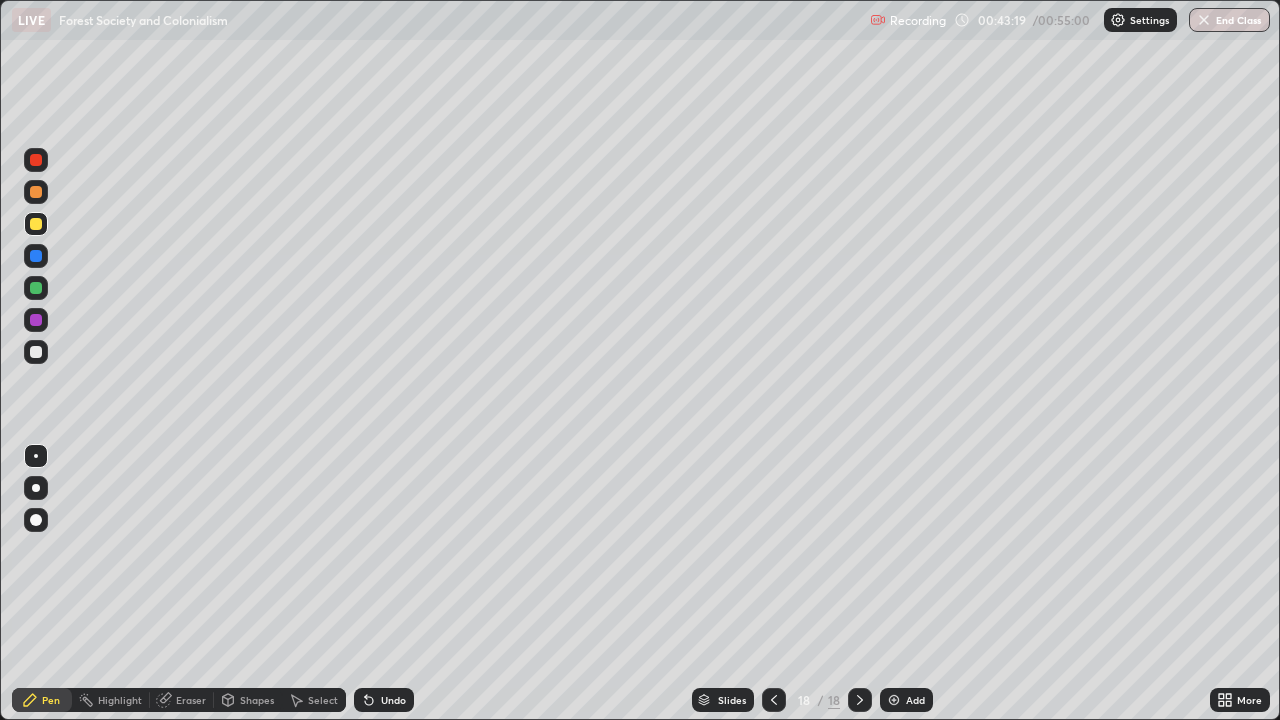 click on "Undo" at bounding box center (393, 700) 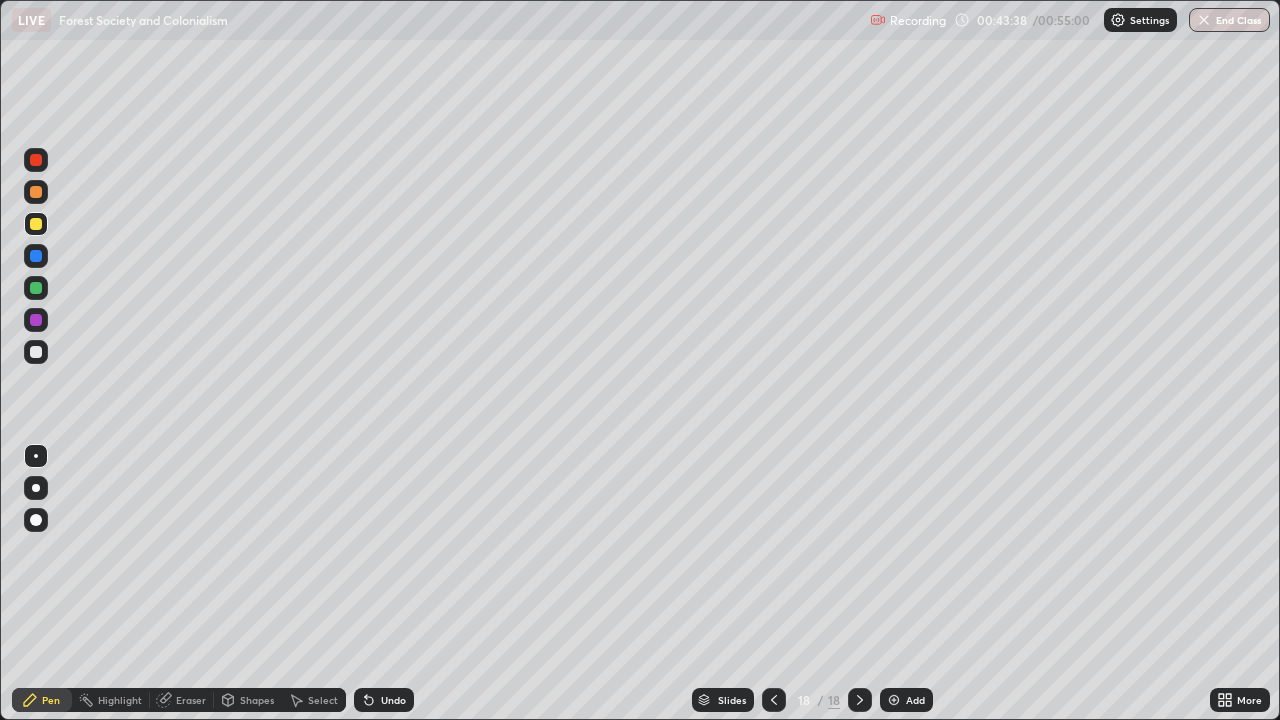 click at bounding box center (36, 352) 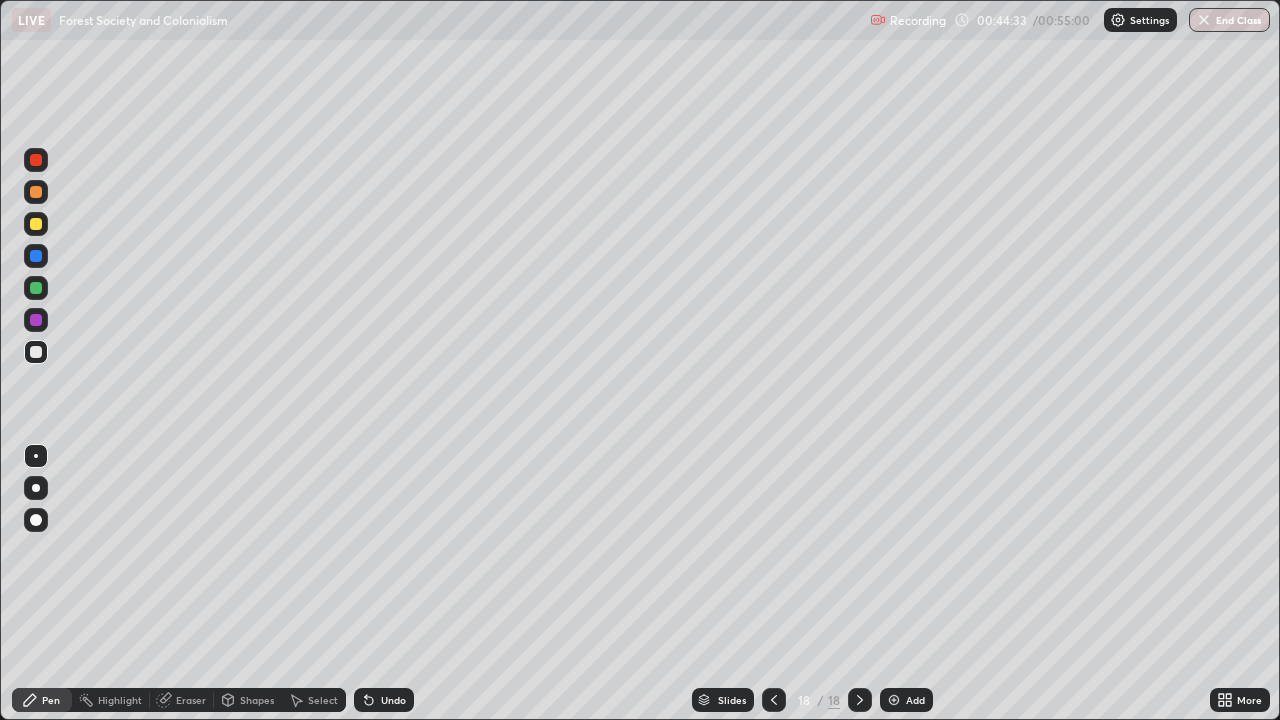 click at bounding box center [36, 192] 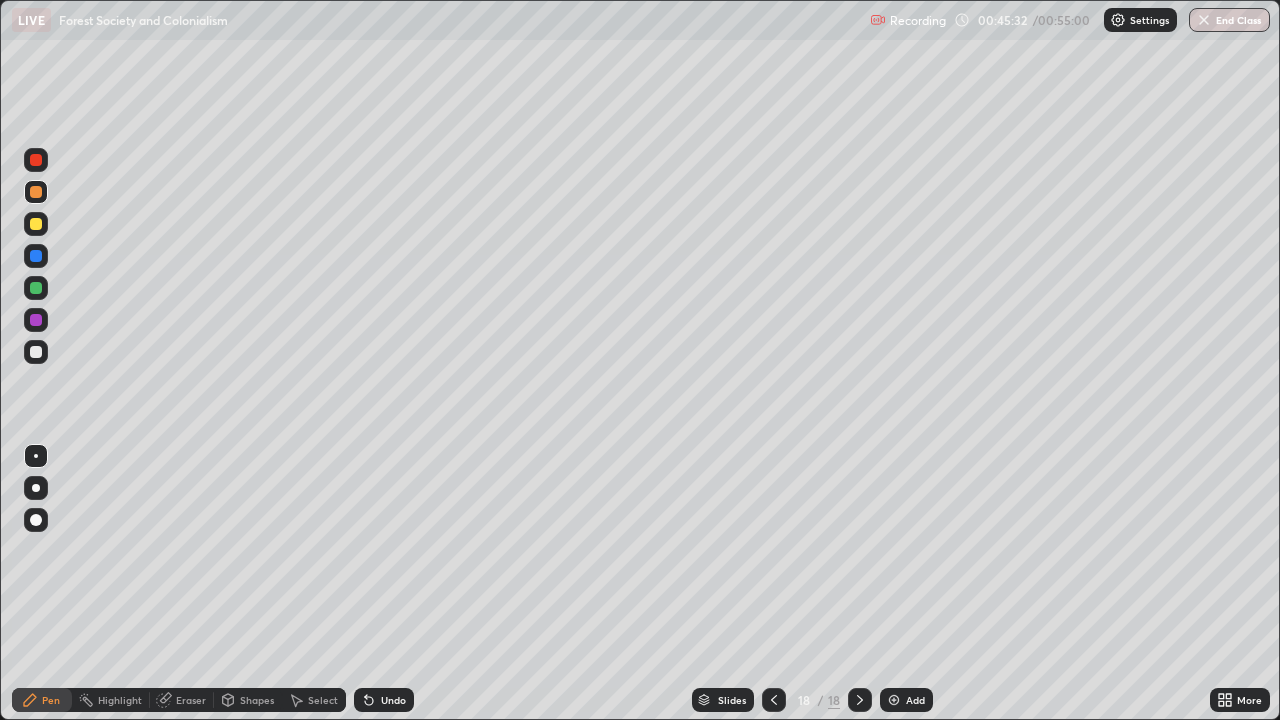 click at bounding box center (36, 288) 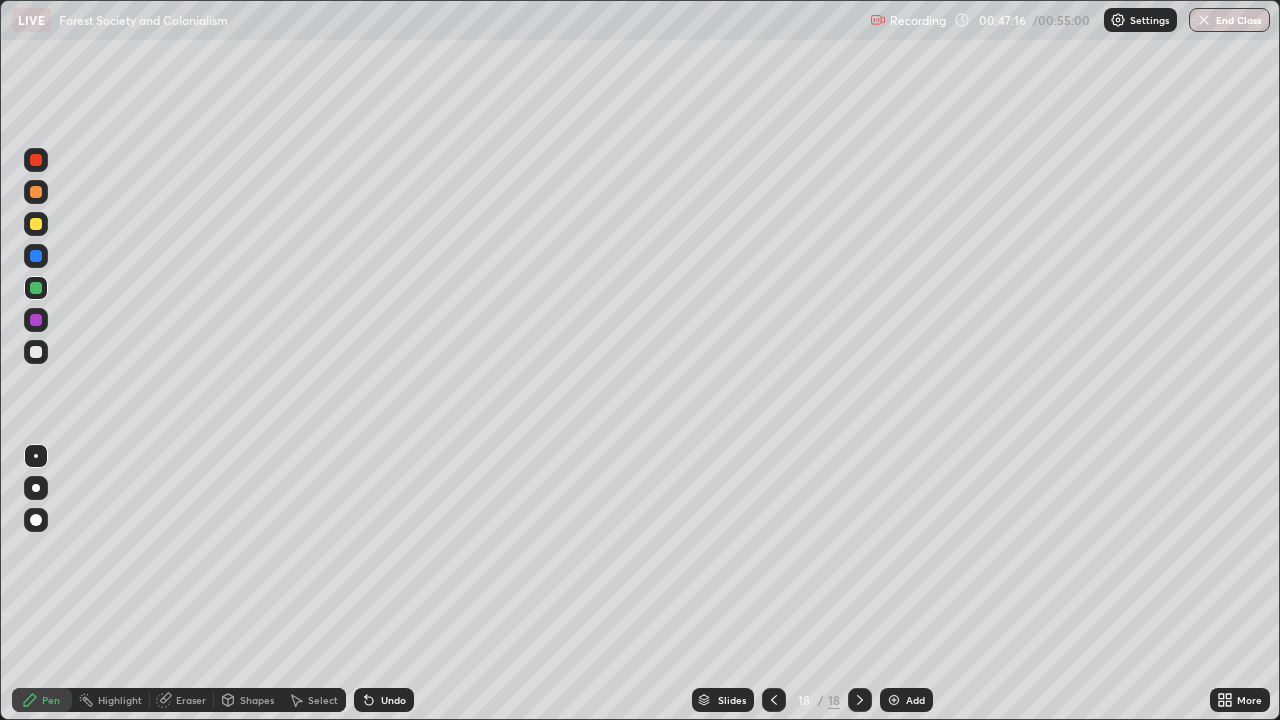 click 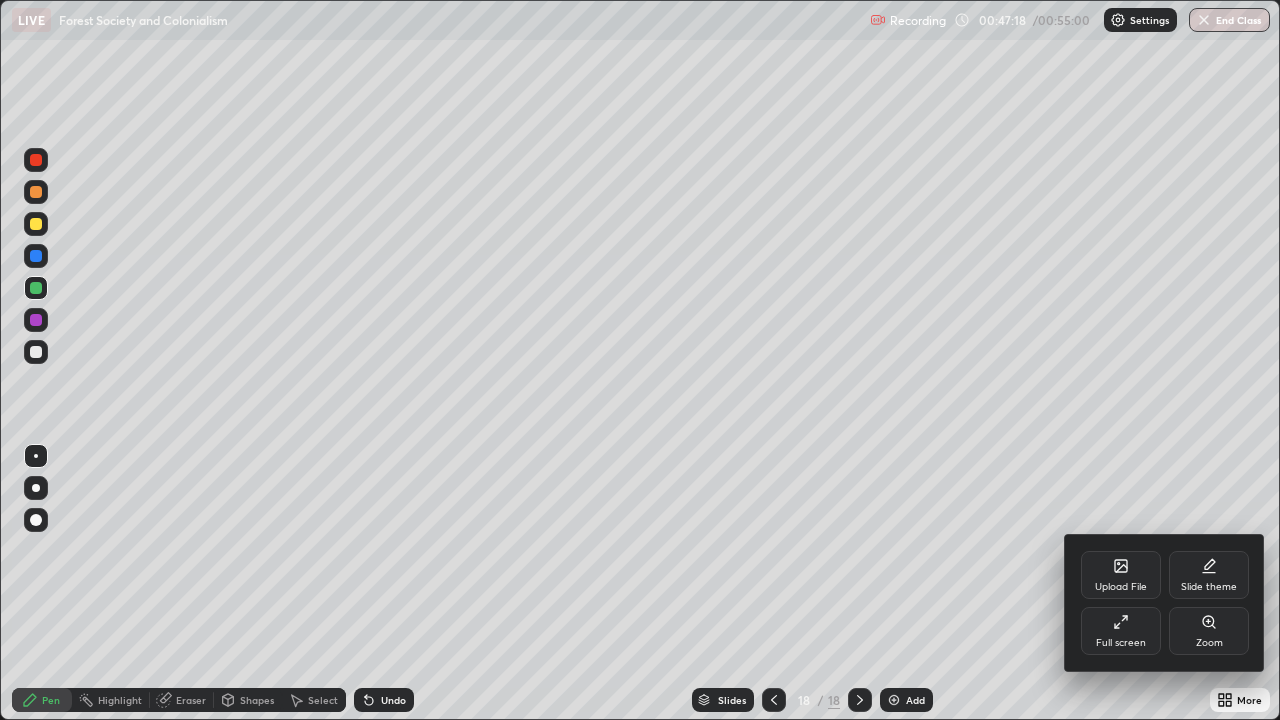 click at bounding box center [640, 360] 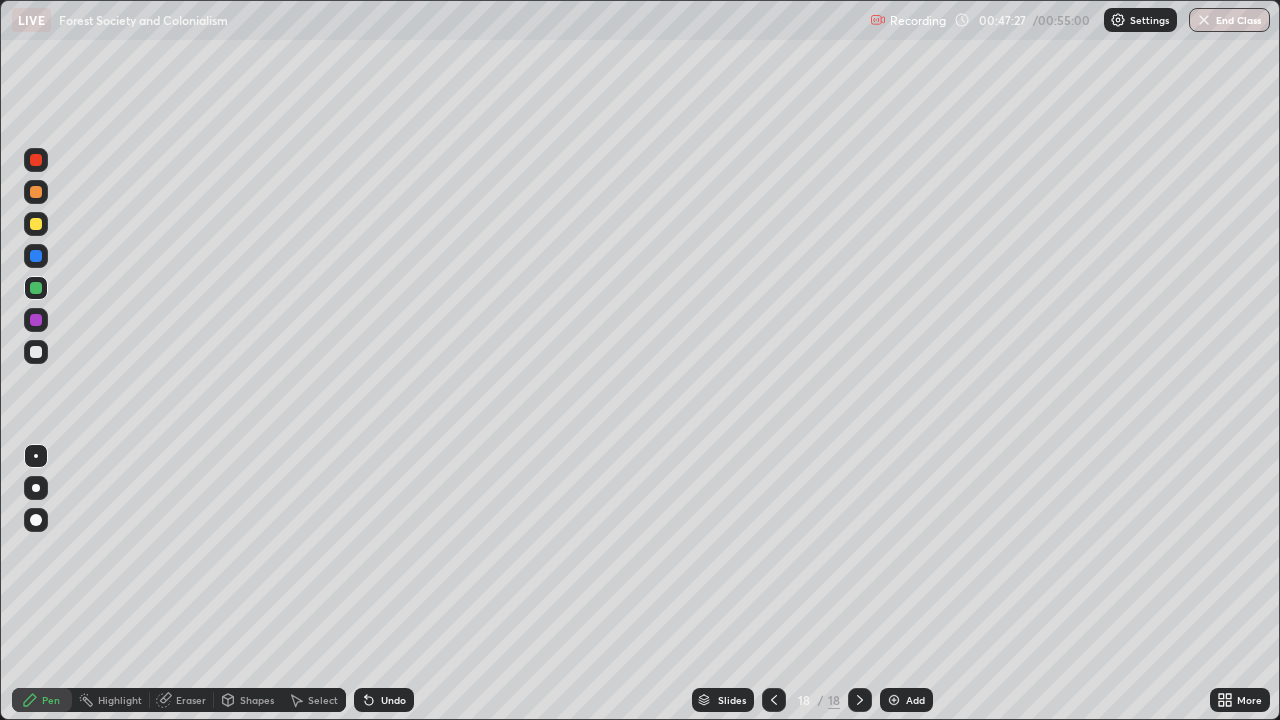 click at bounding box center [36, 320] 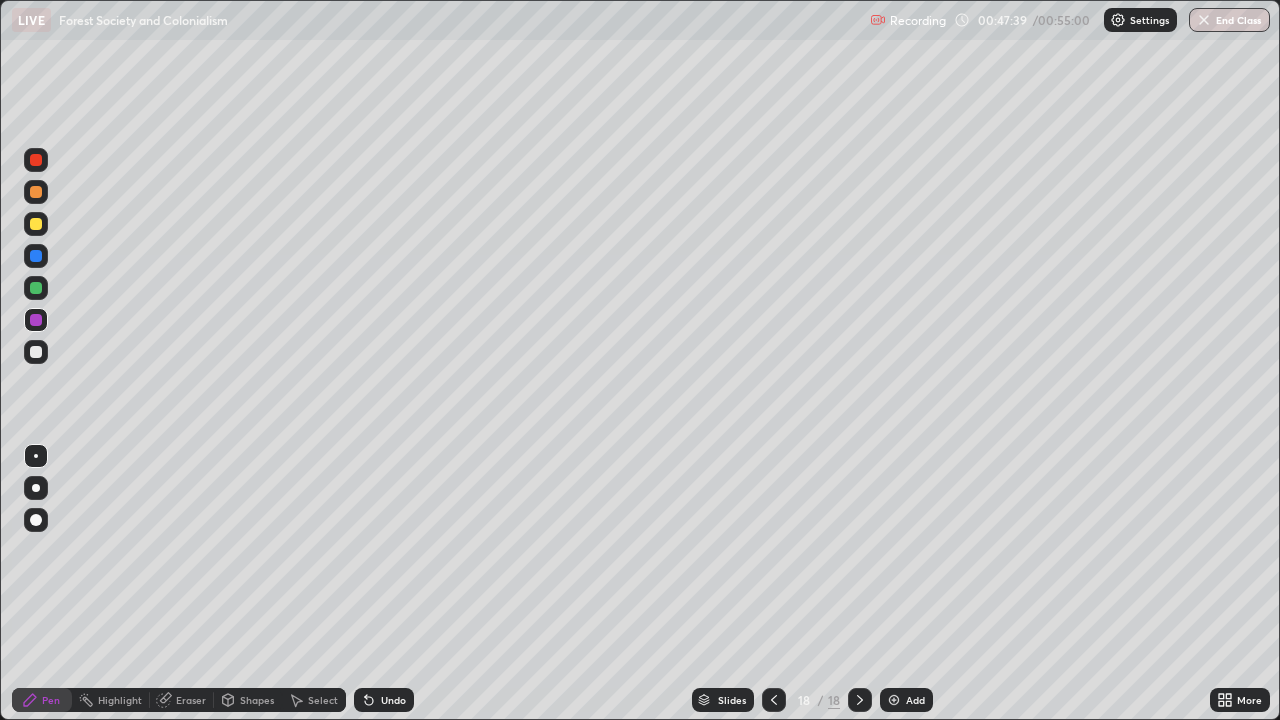 click at bounding box center [36, 224] 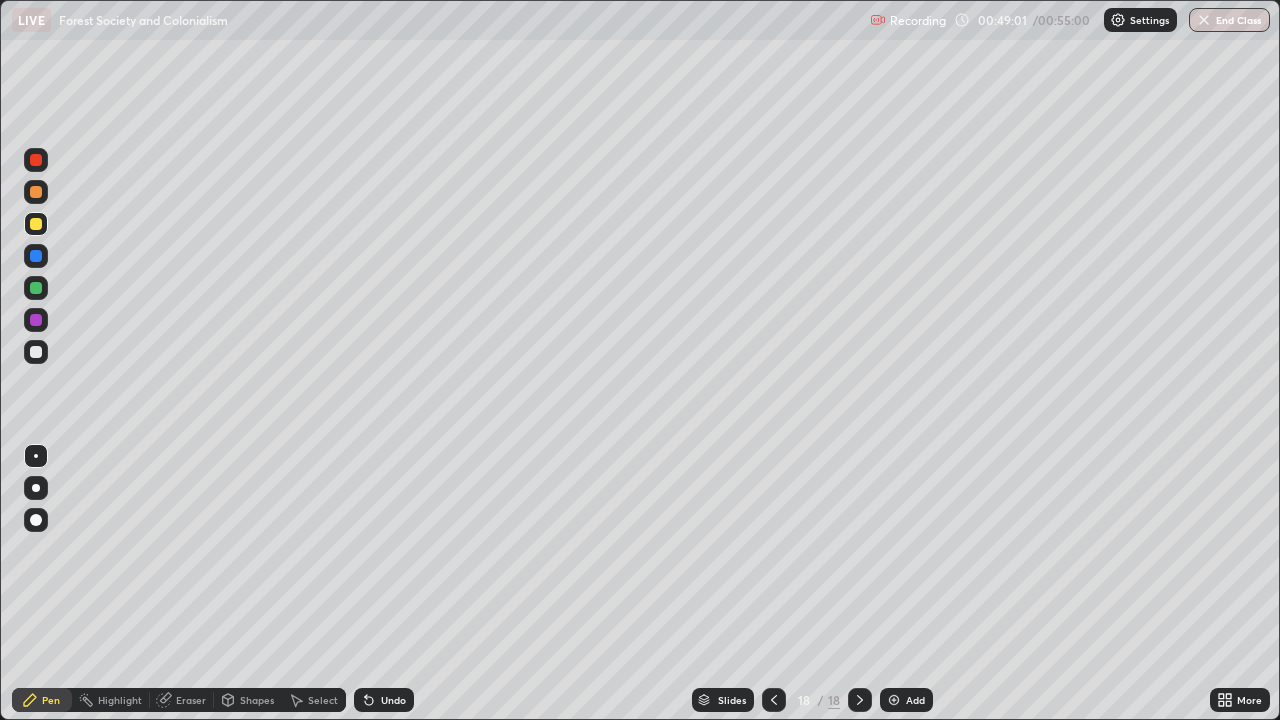 click on "End Class" at bounding box center (1229, 20) 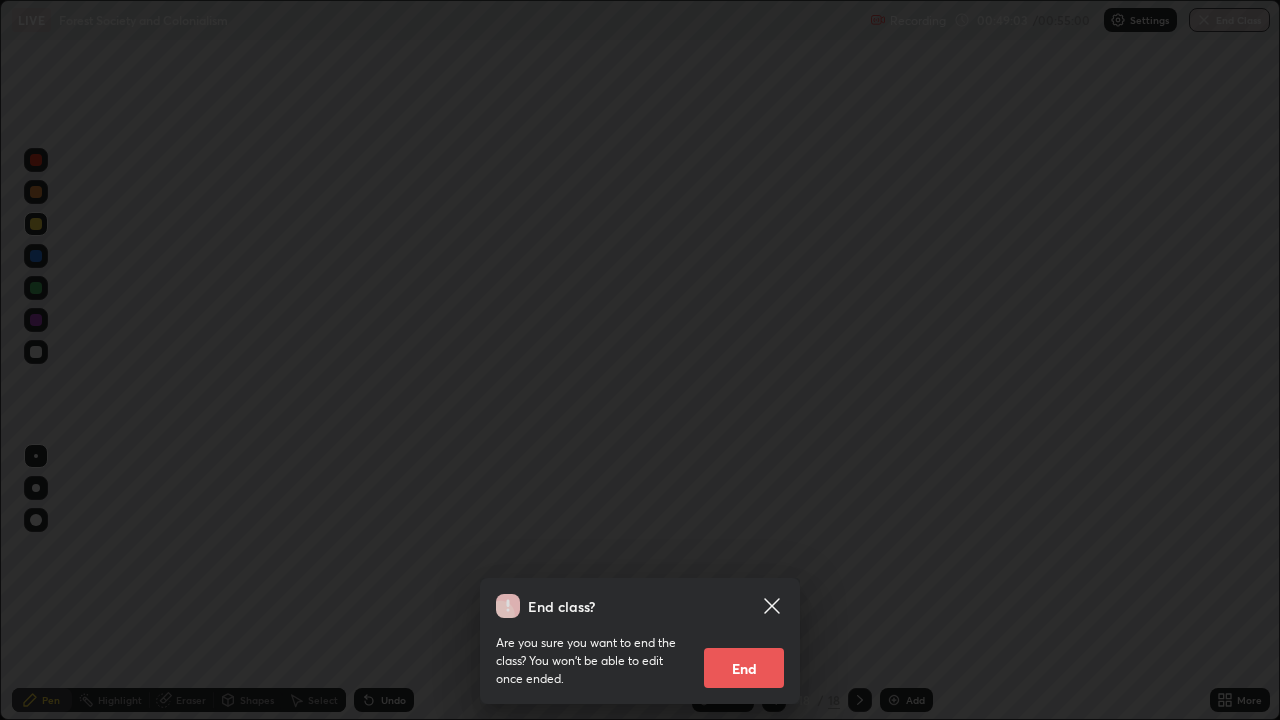 click on "End" at bounding box center [744, 668] 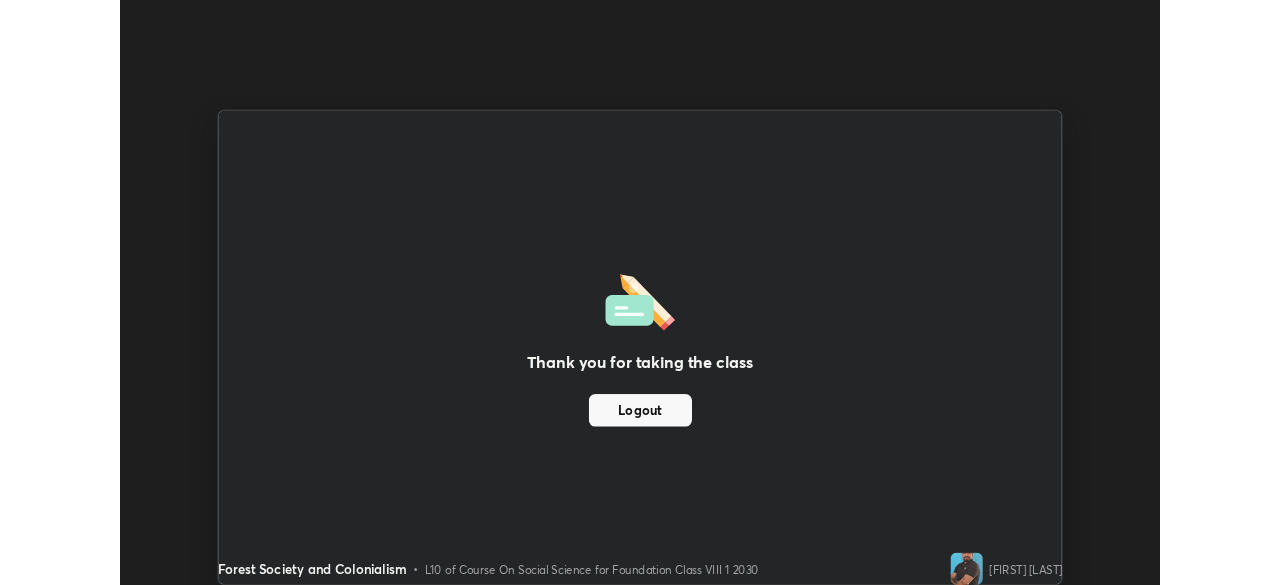 scroll, scrollTop: 585, scrollLeft: 1280, axis: both 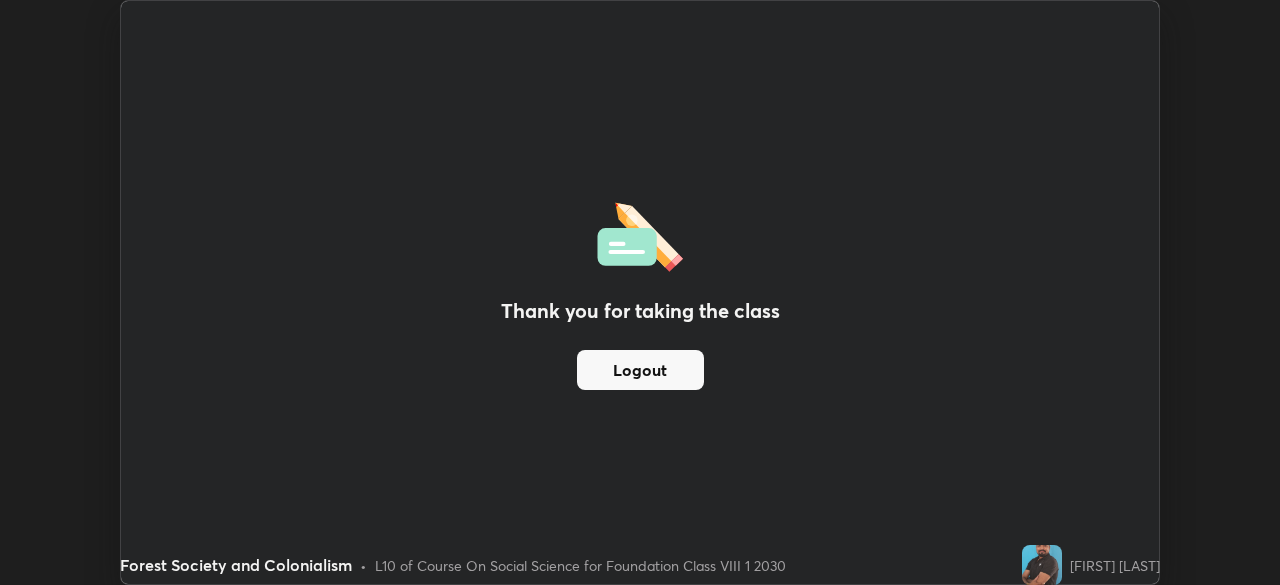click on "Thank you for taking the class Logout" at bounding box center (640, 292) 